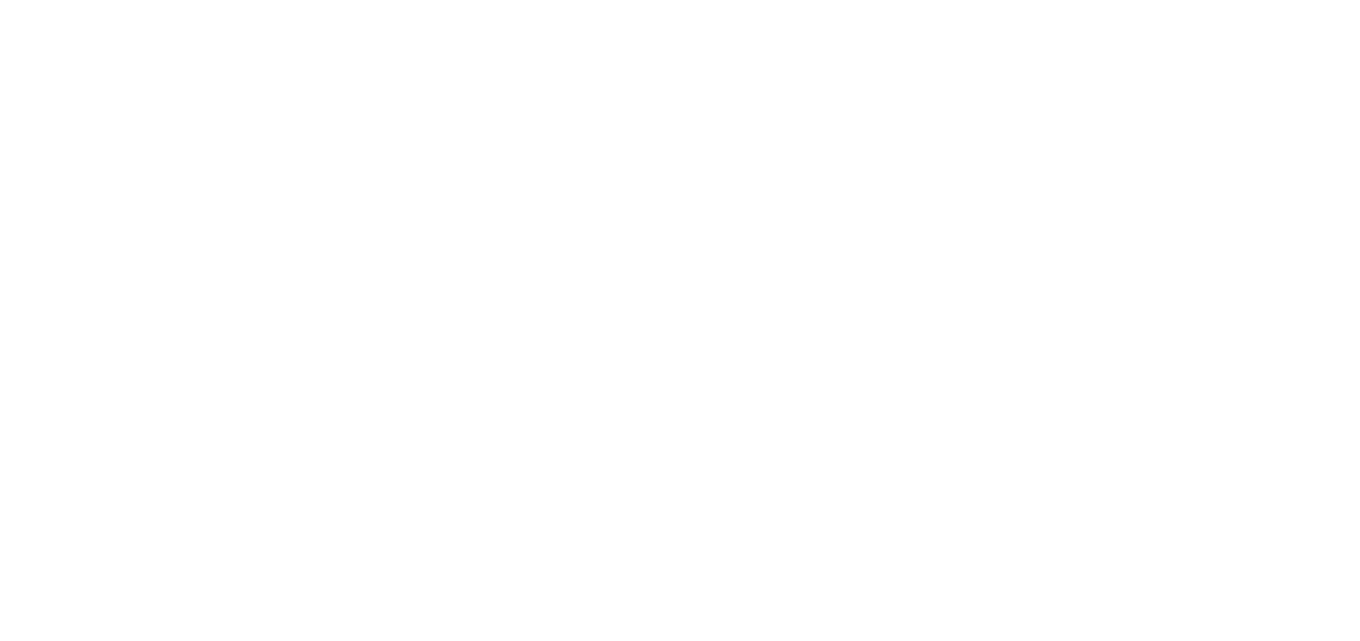 scroll, scrollTop: 0, scrollLeft: 0, axis: both 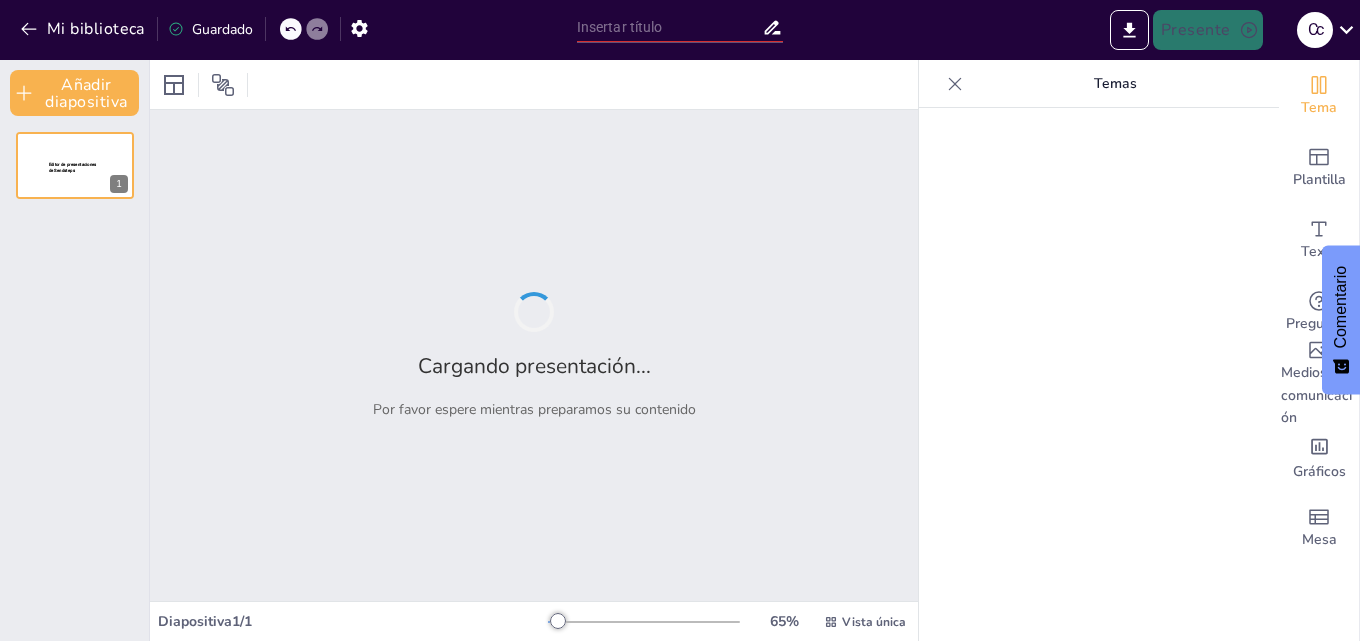 type on "Desarrollo y Evolución de la Inteligencia Artificial" 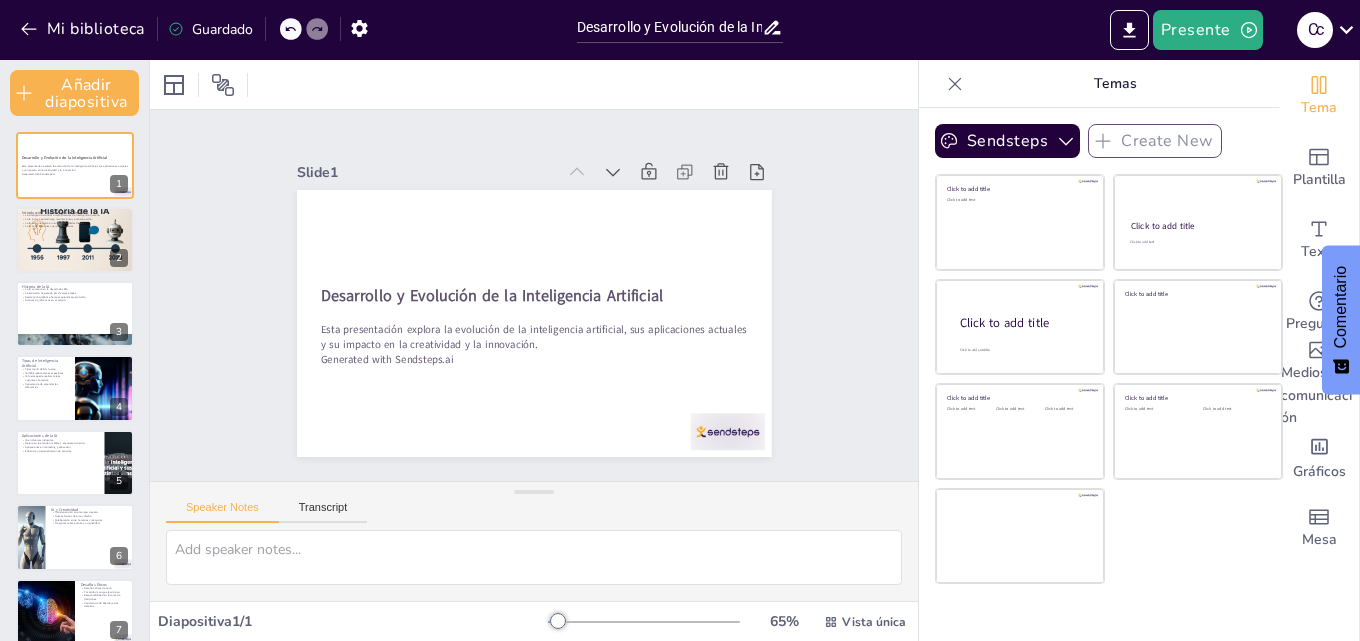 checkbox on "true" 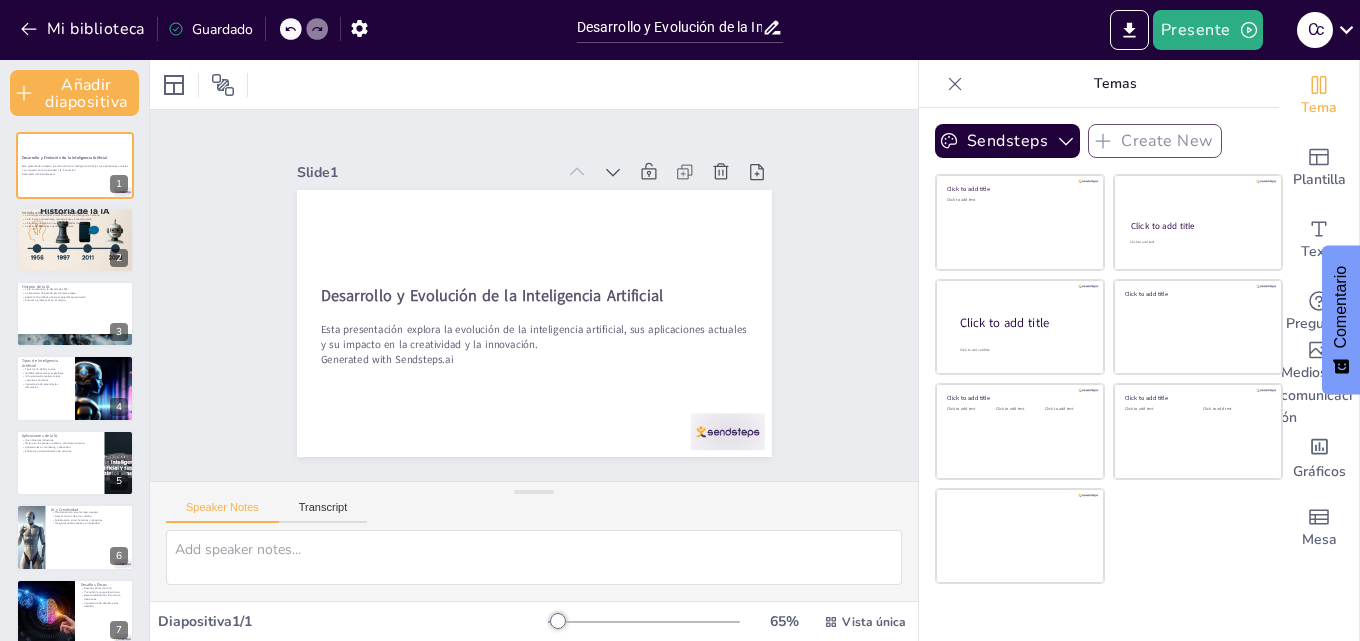 checkbox on "true" 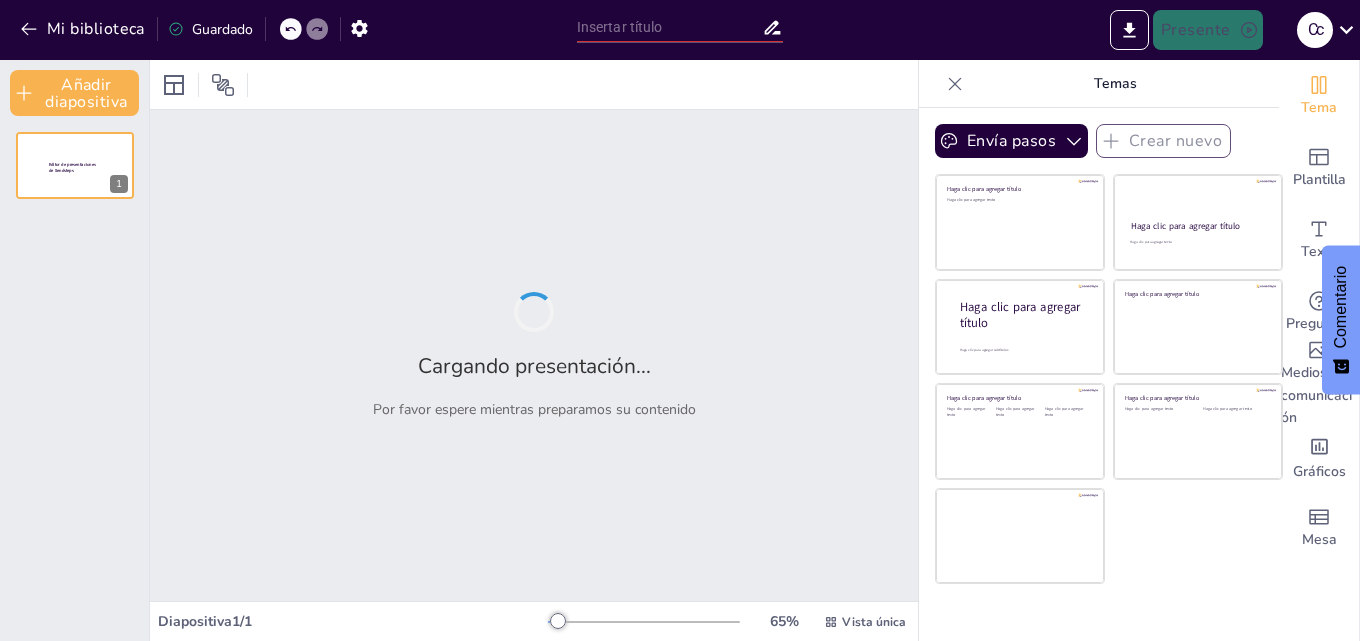 type on "Desarrollo y Evolución de la Inteligencia Artificial" 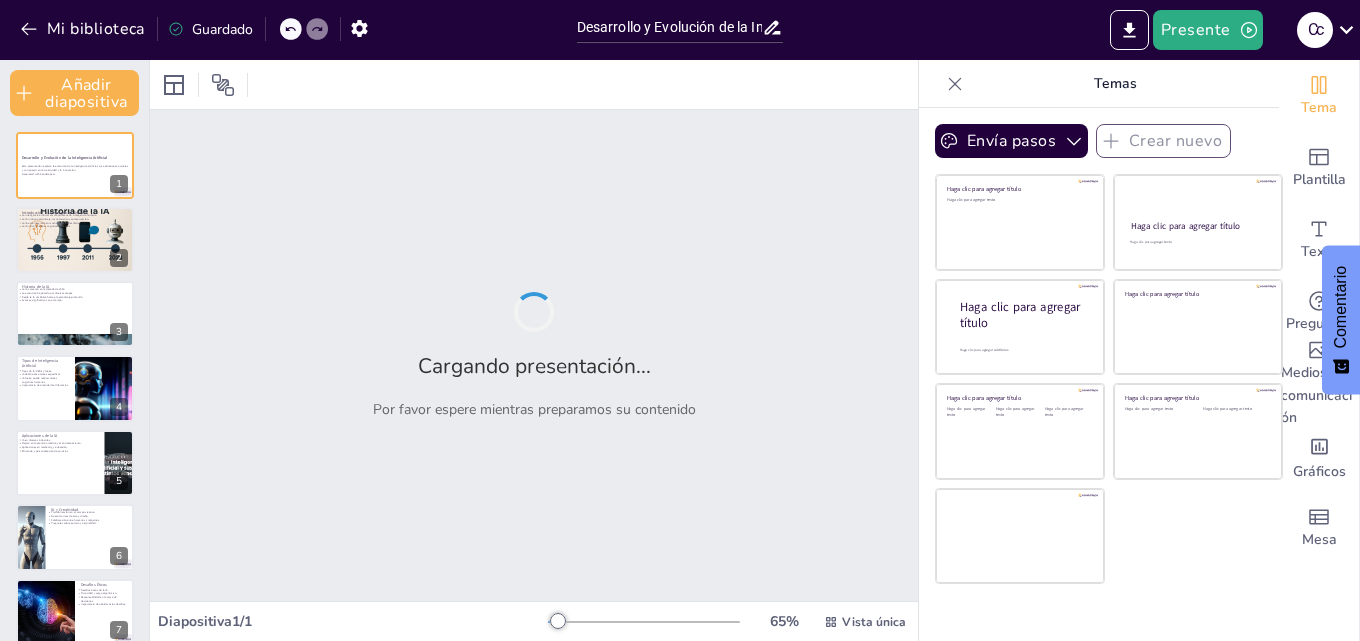 checkbox on "true" 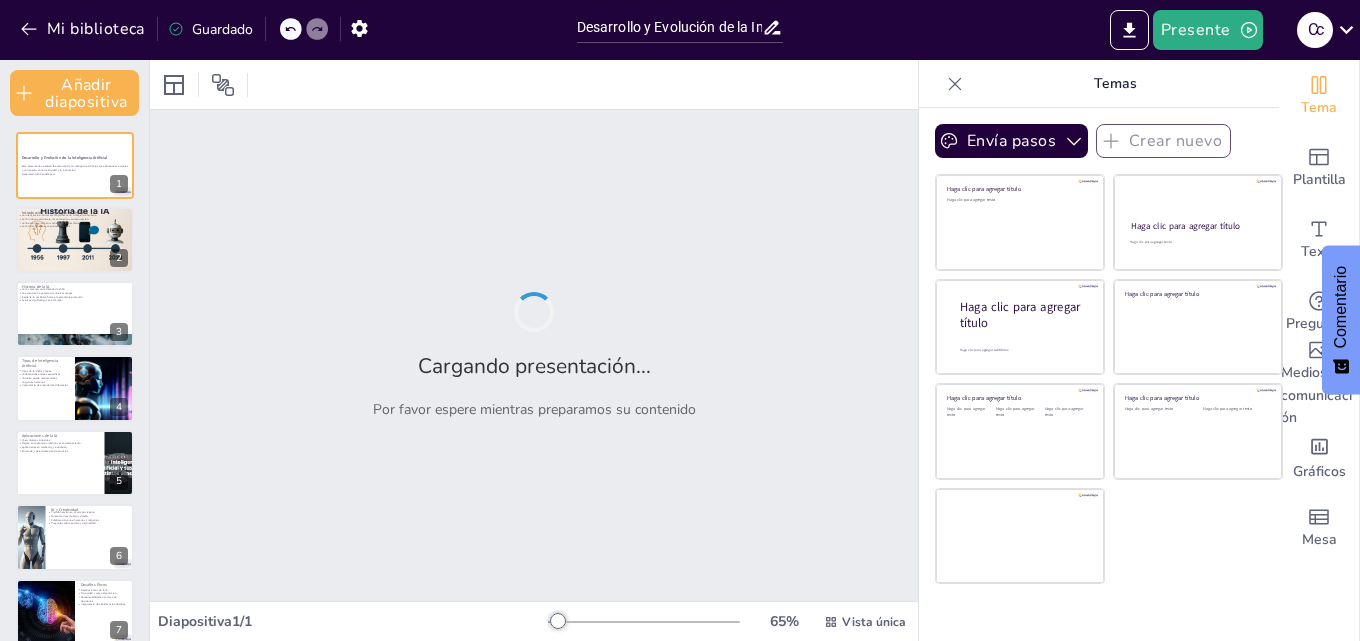 checkbox on "true" 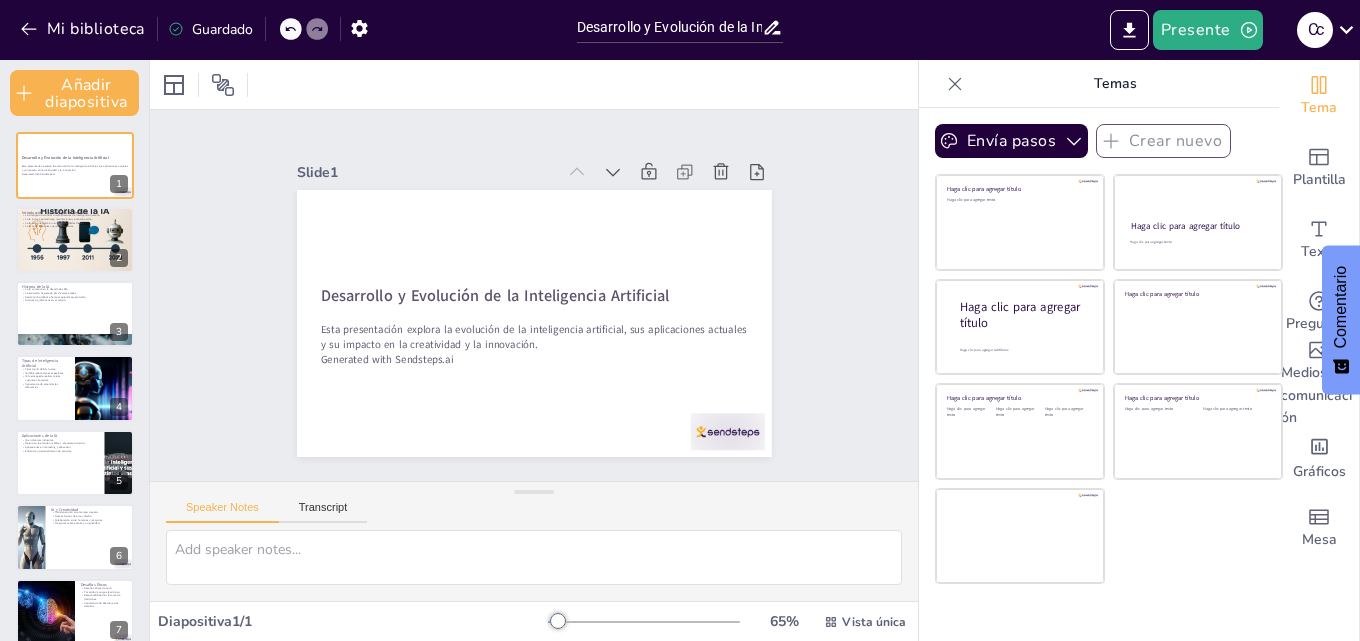 checkbox on "true" 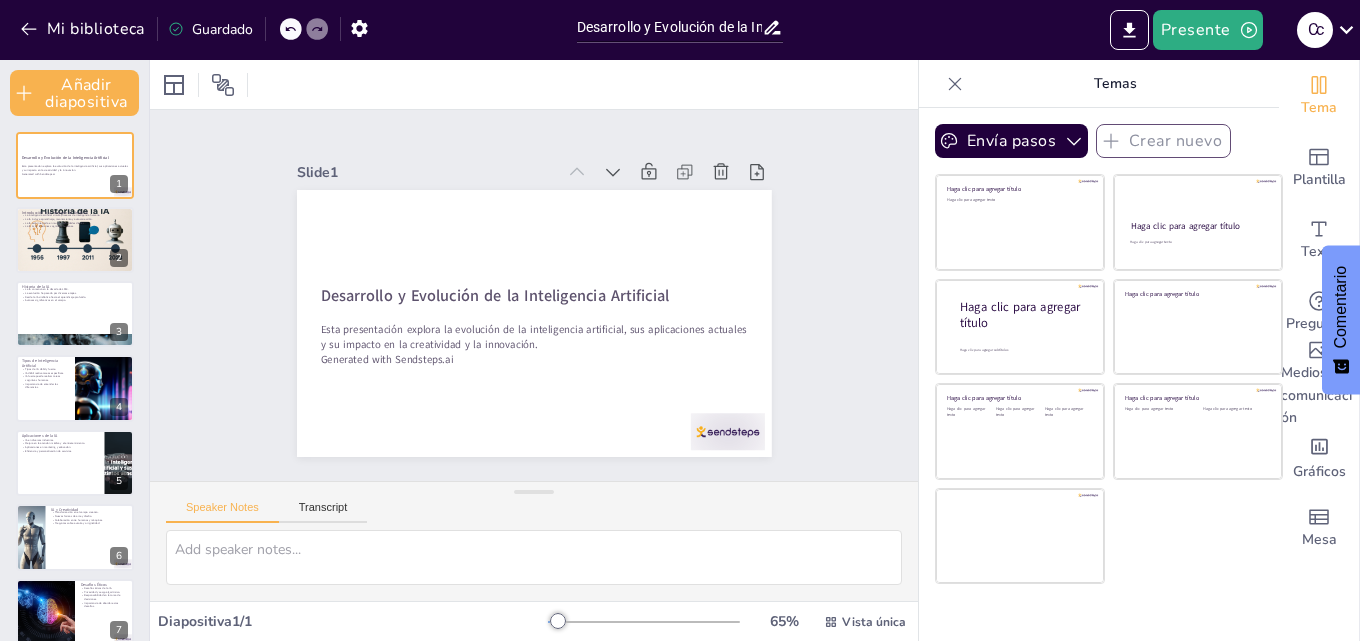 checkbox on "true" 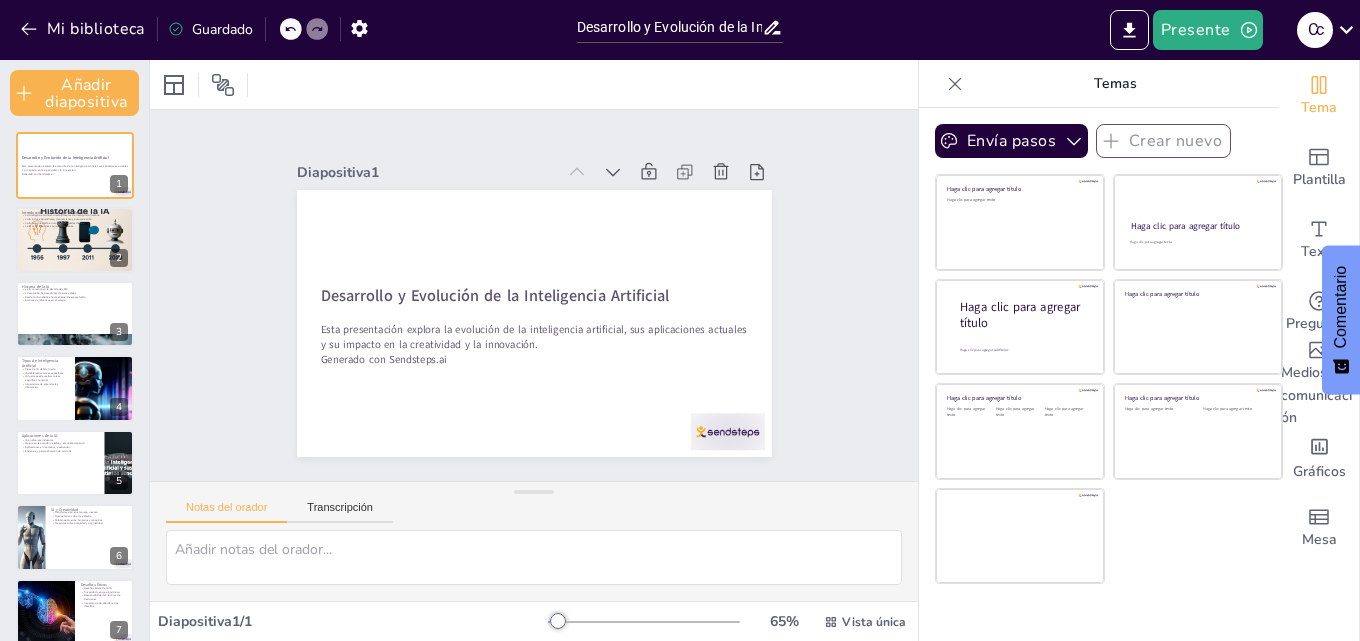 checkbox on "true" 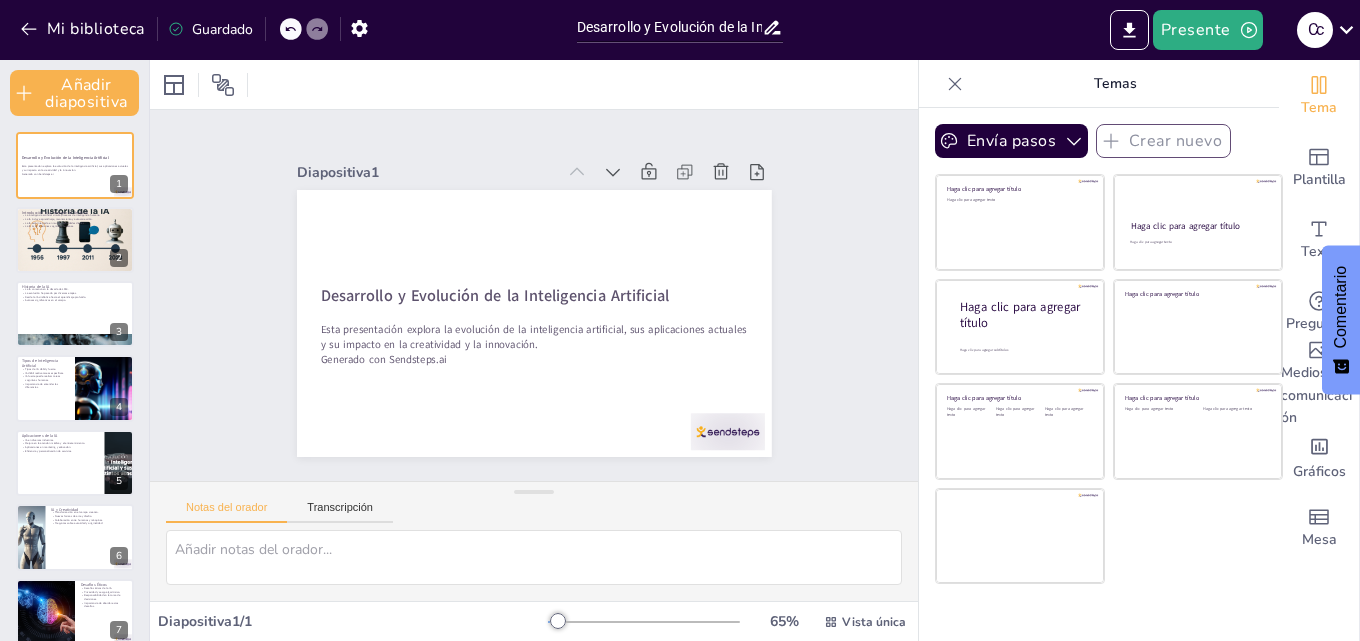 checkbox on "true" 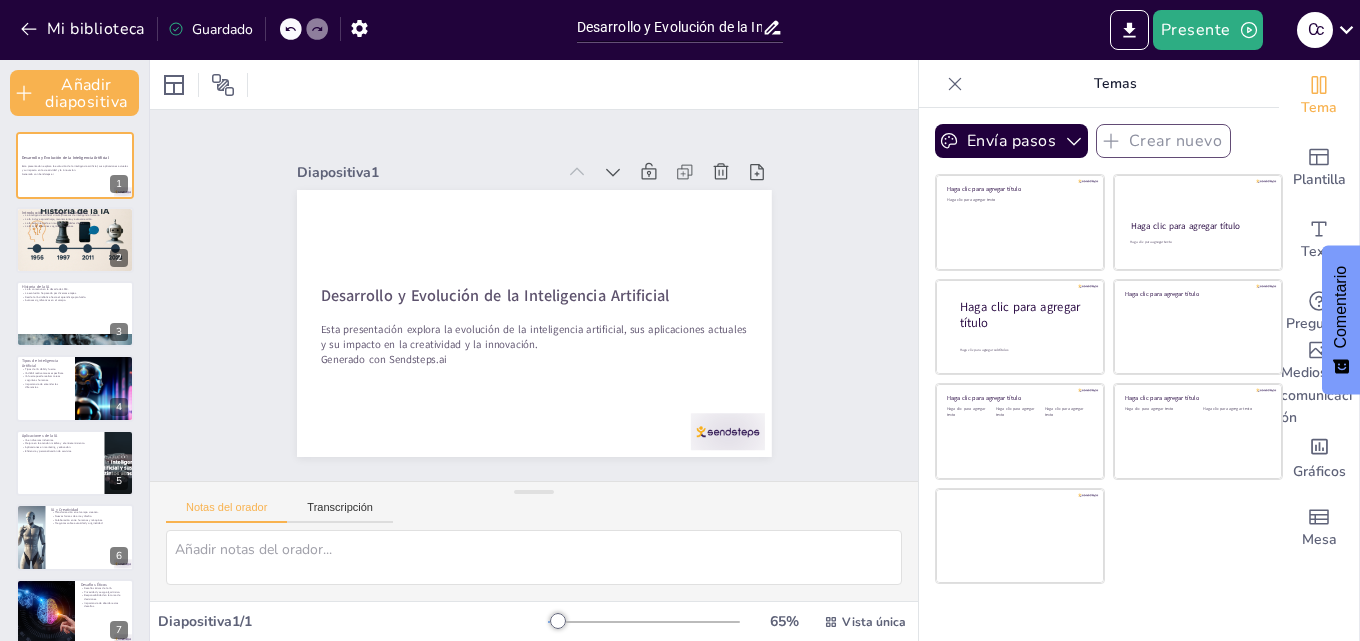 checkbox on "true" 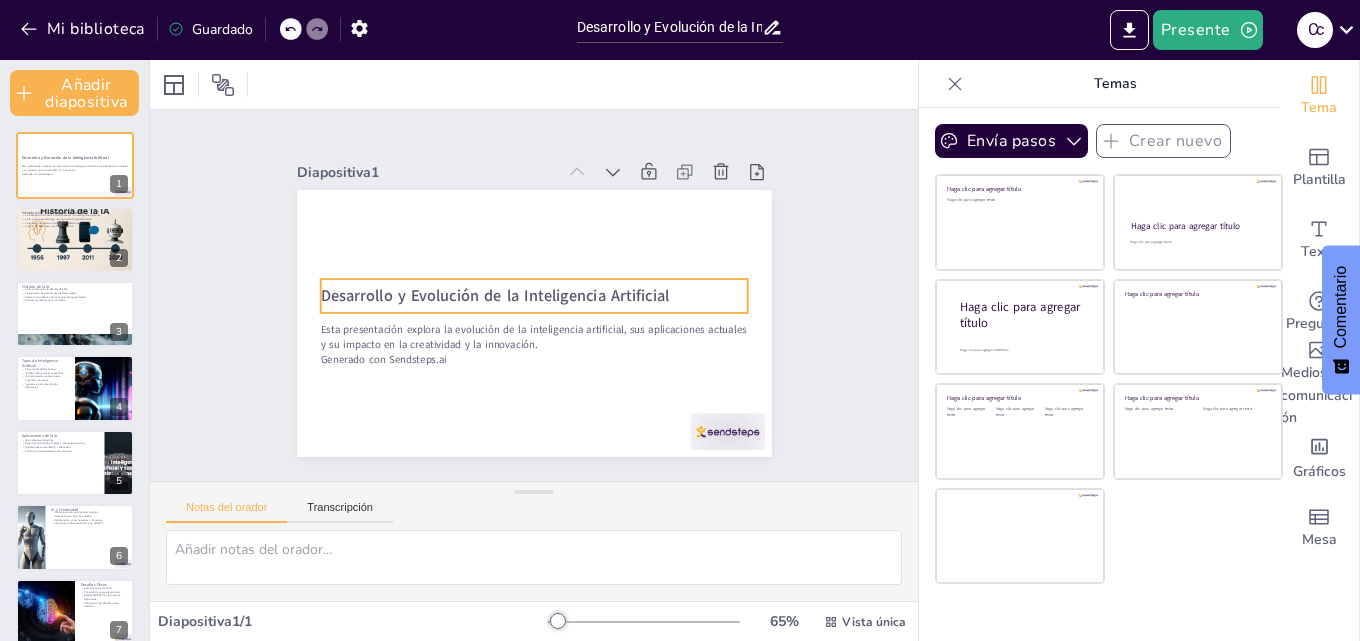 checkbox on "true" 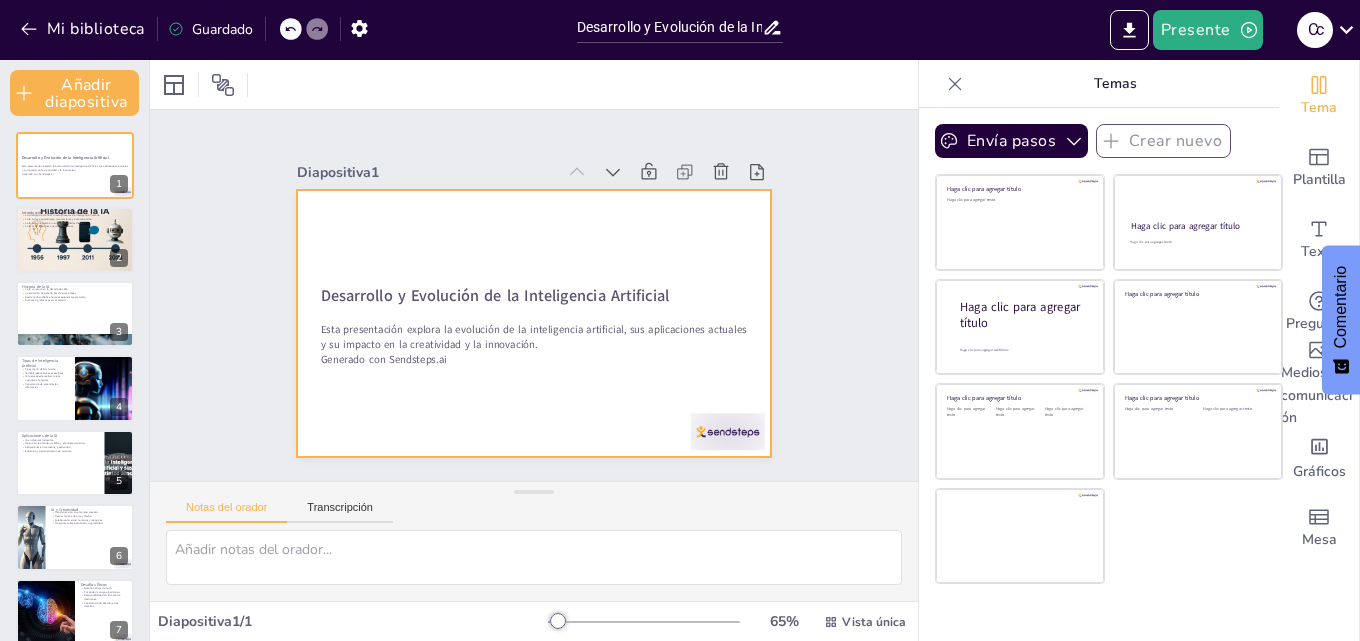 checkbox on "true" 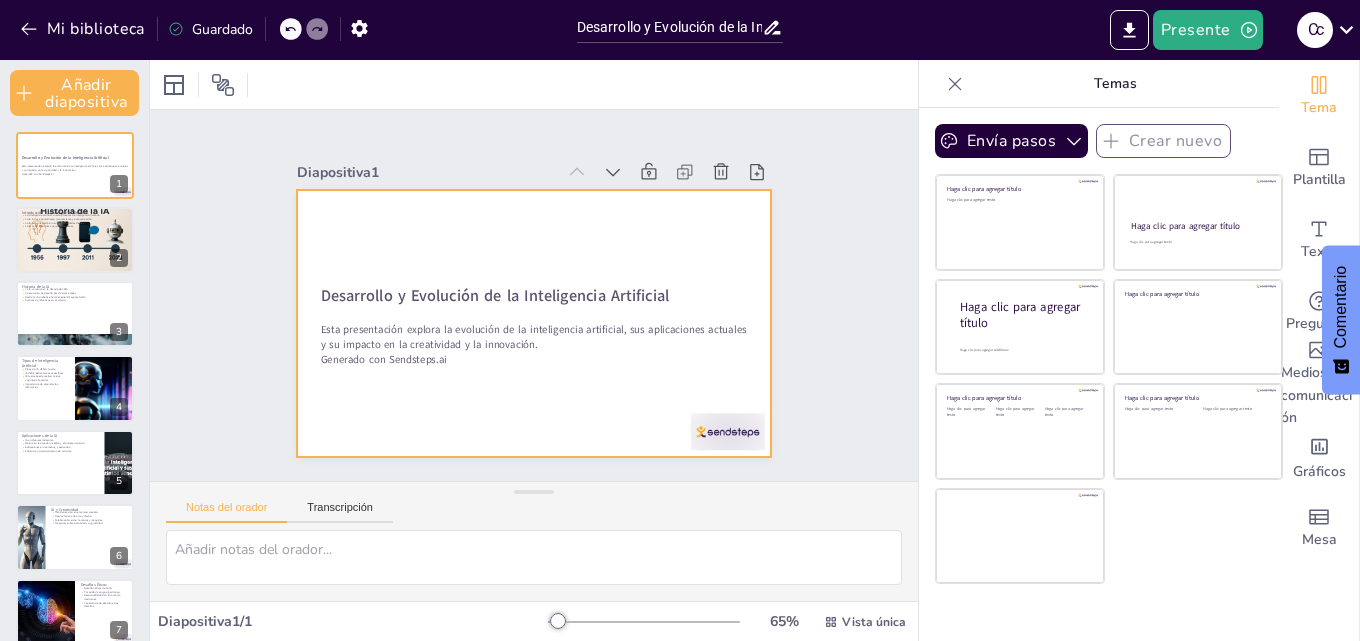 click at bounding box center [531, 323] 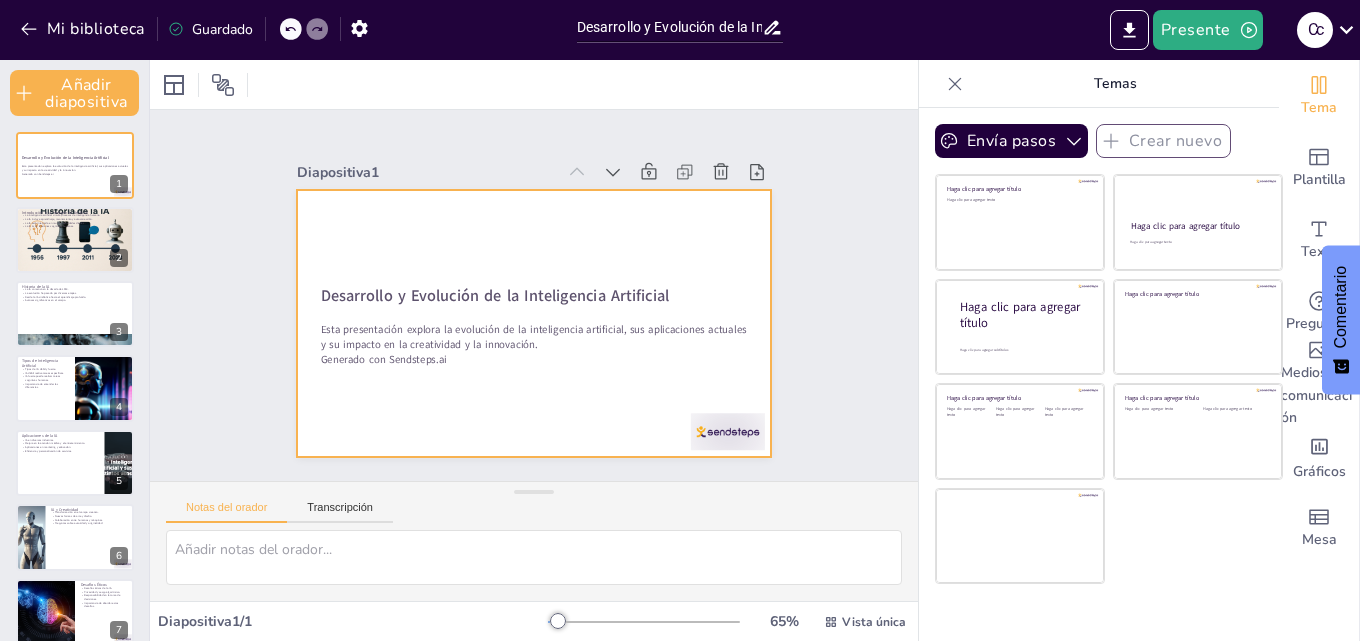 checkbox on "true" 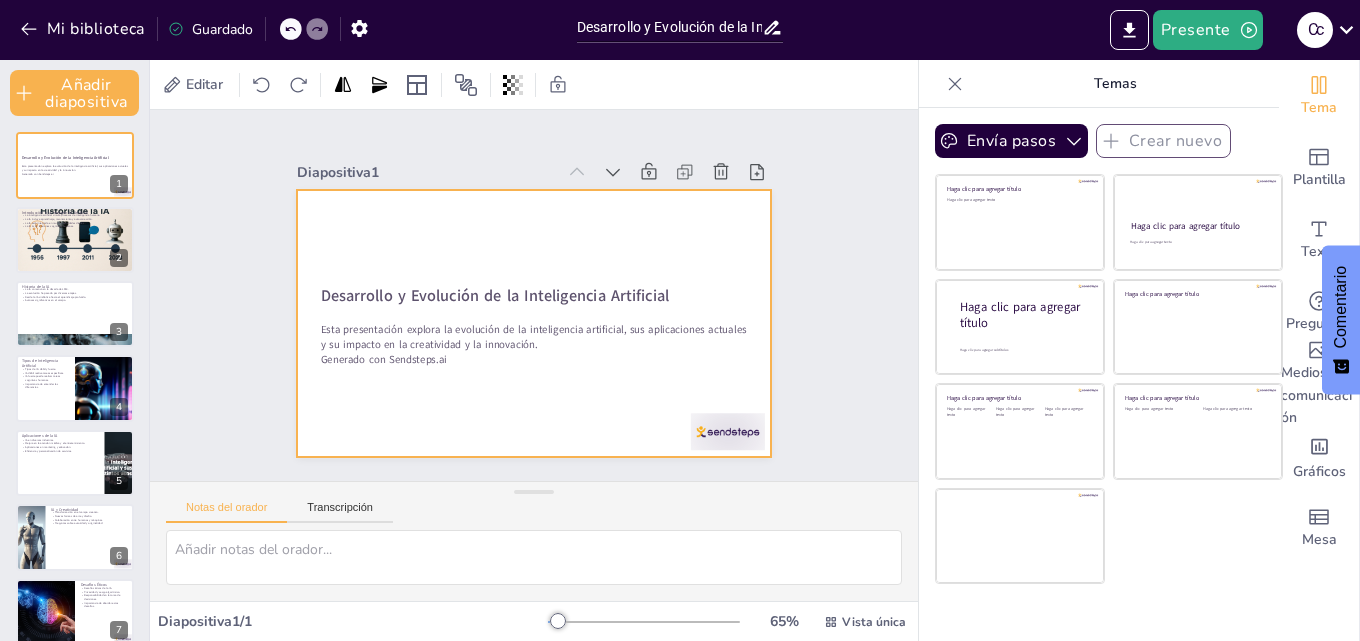 checkbox on "true" 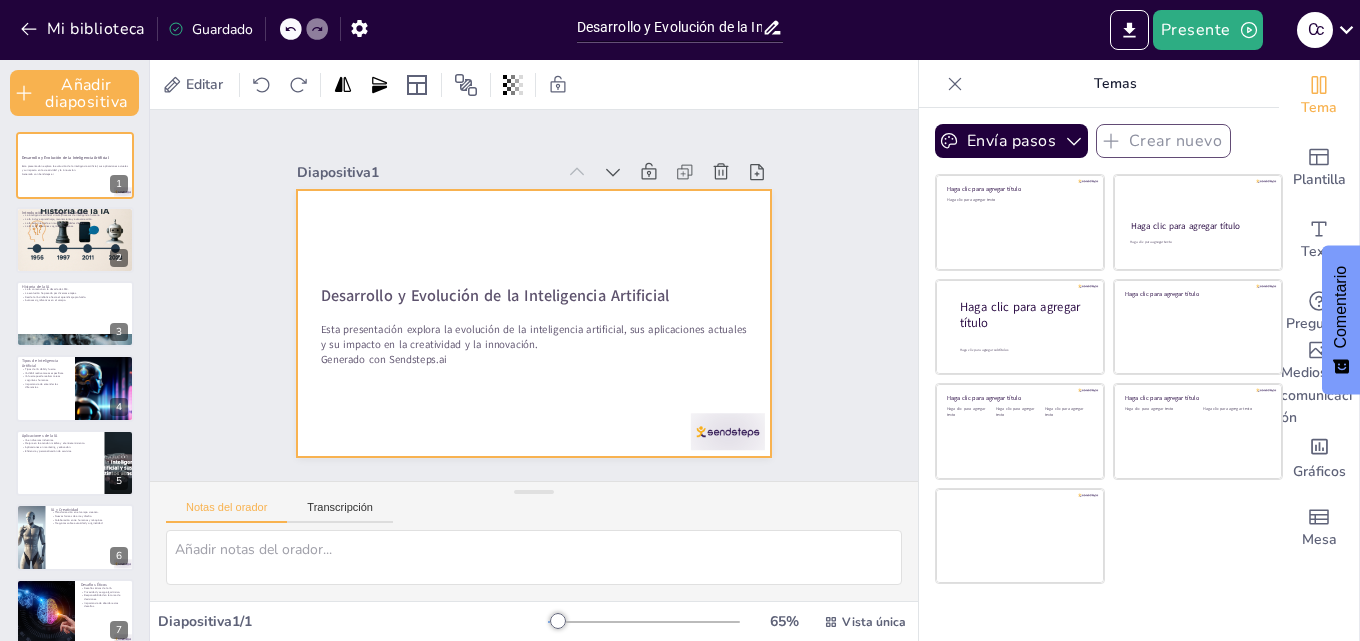 checkbox on "true" 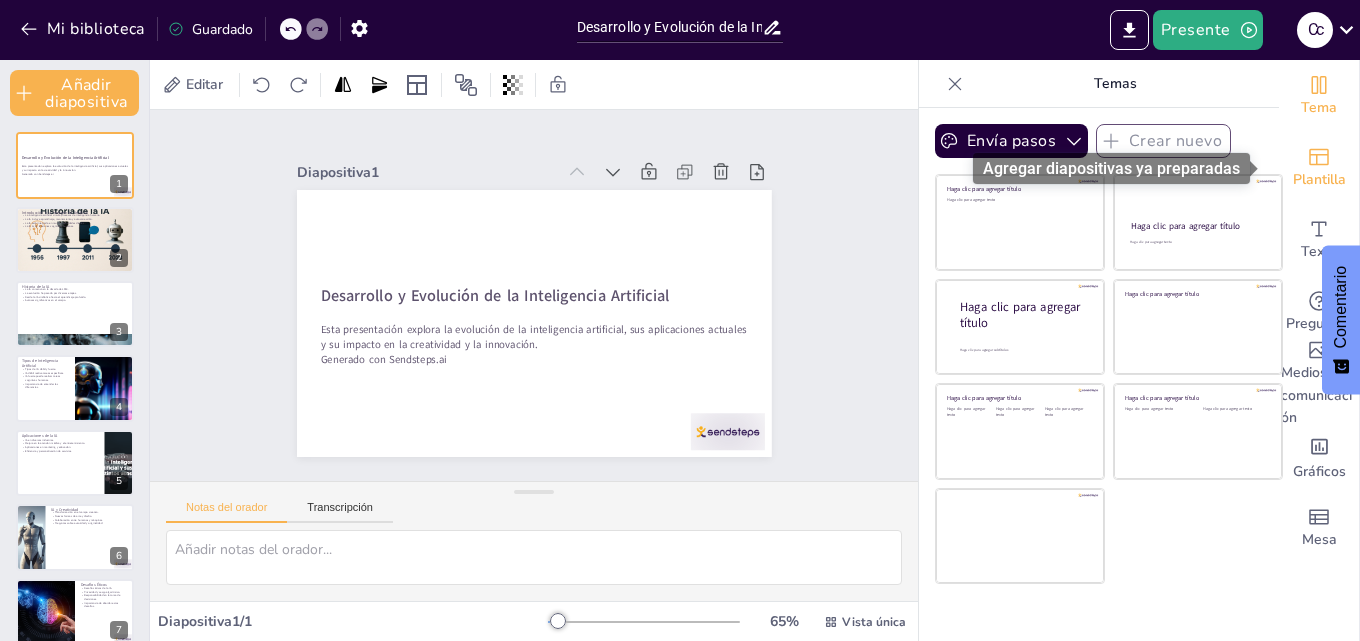 click 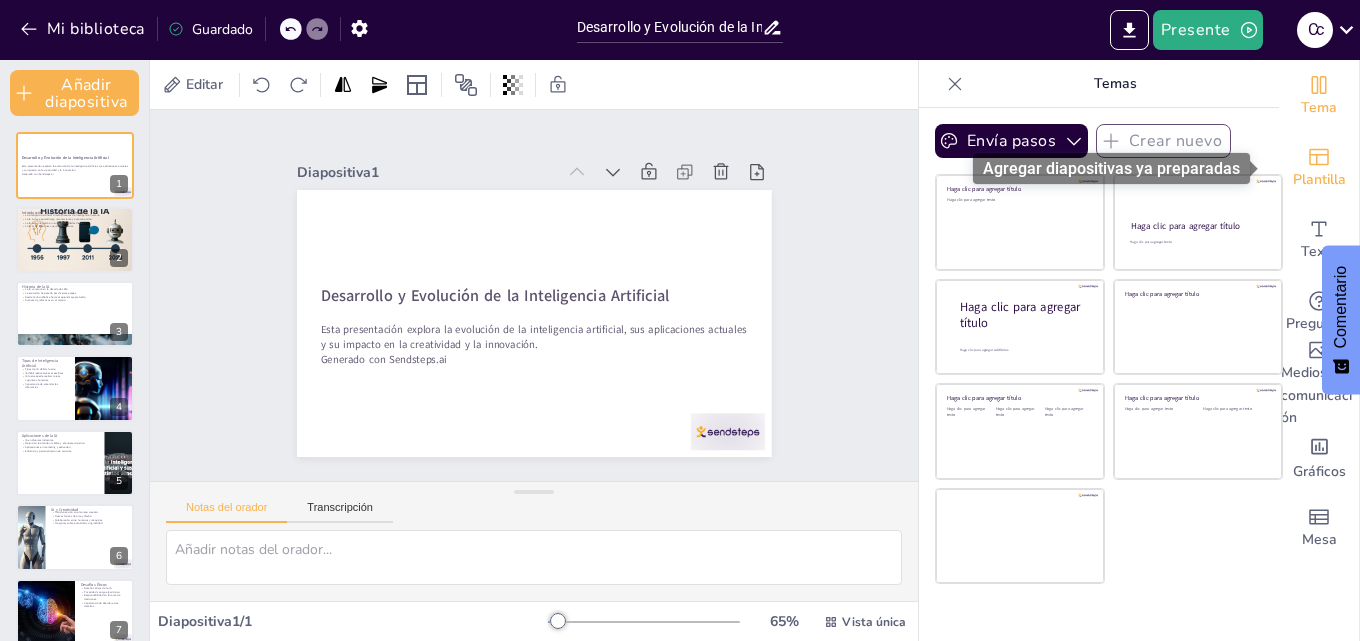 checkbox on "true" 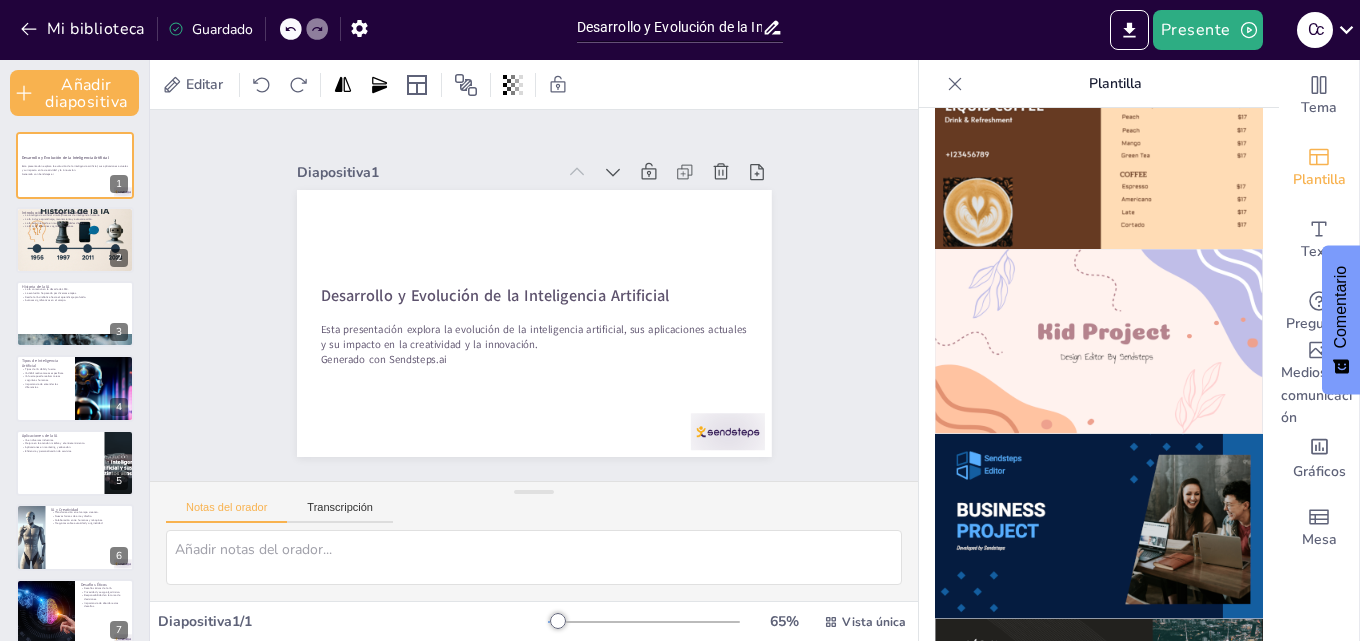 scroll, scrollTop: 1600, scrollLeft: 0, axis: vertical 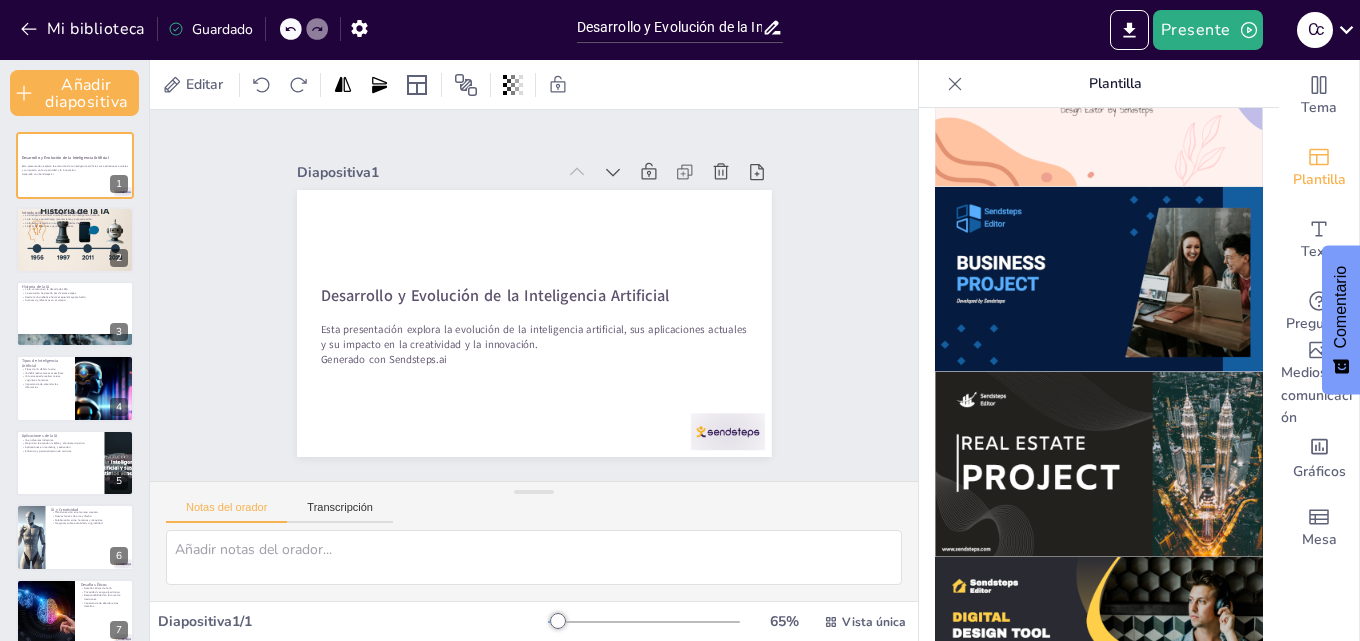 click at bounding box center (1099, 279) 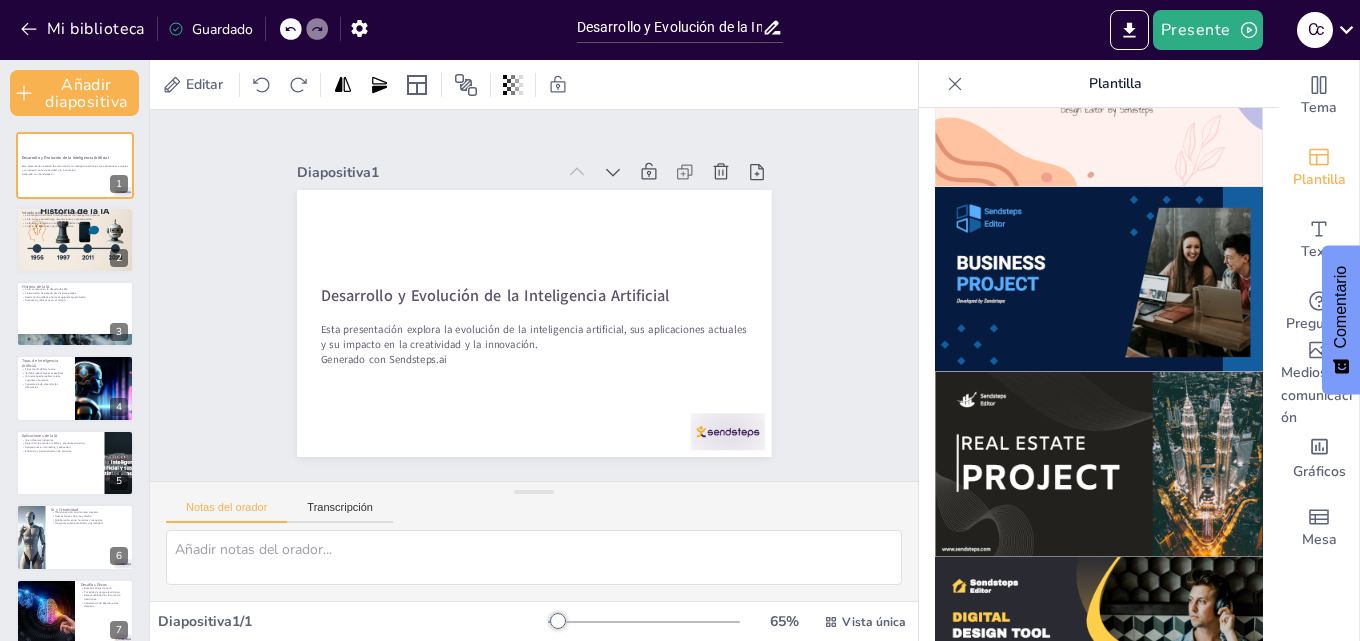 checkbox on "true" 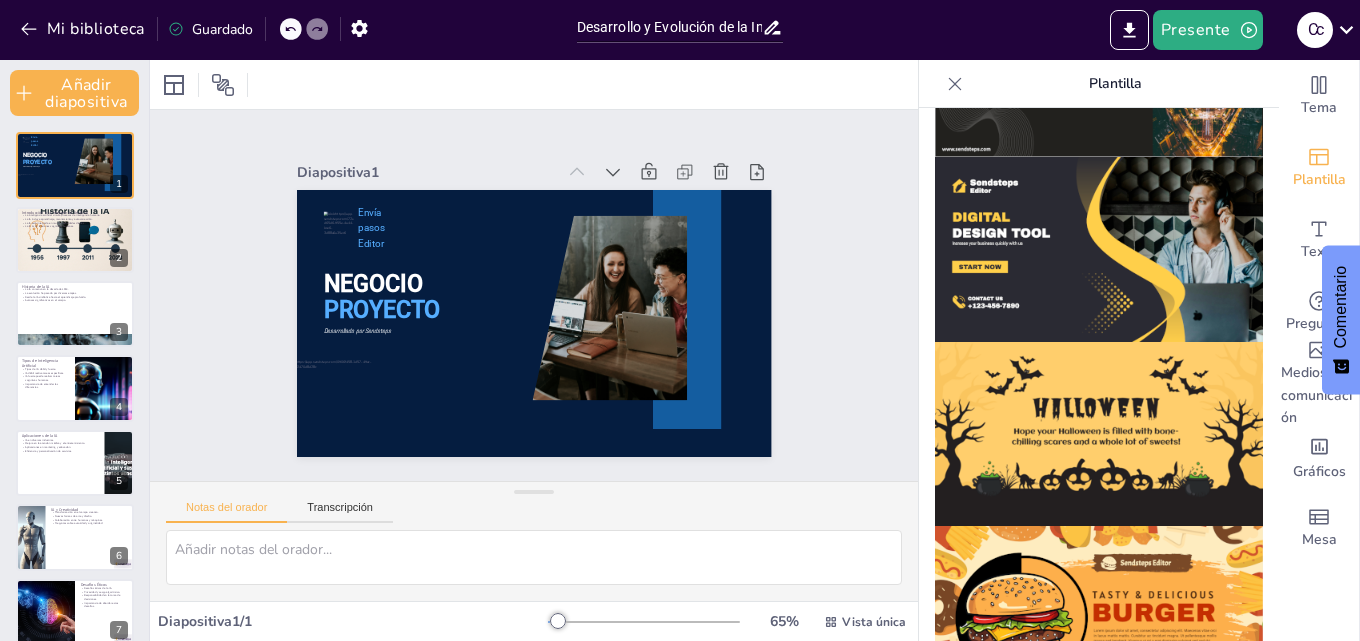 scroll, scrollTop: 2007, scrollLeft: 0, axis: vertical 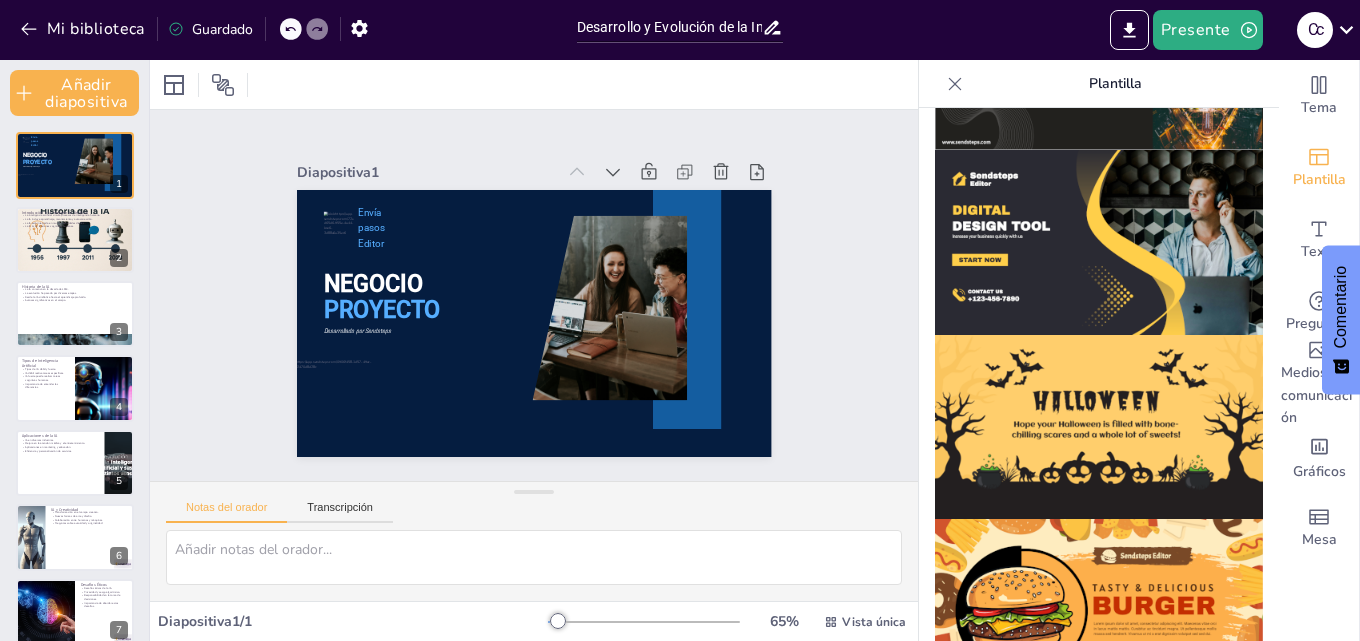checkbox on "true" 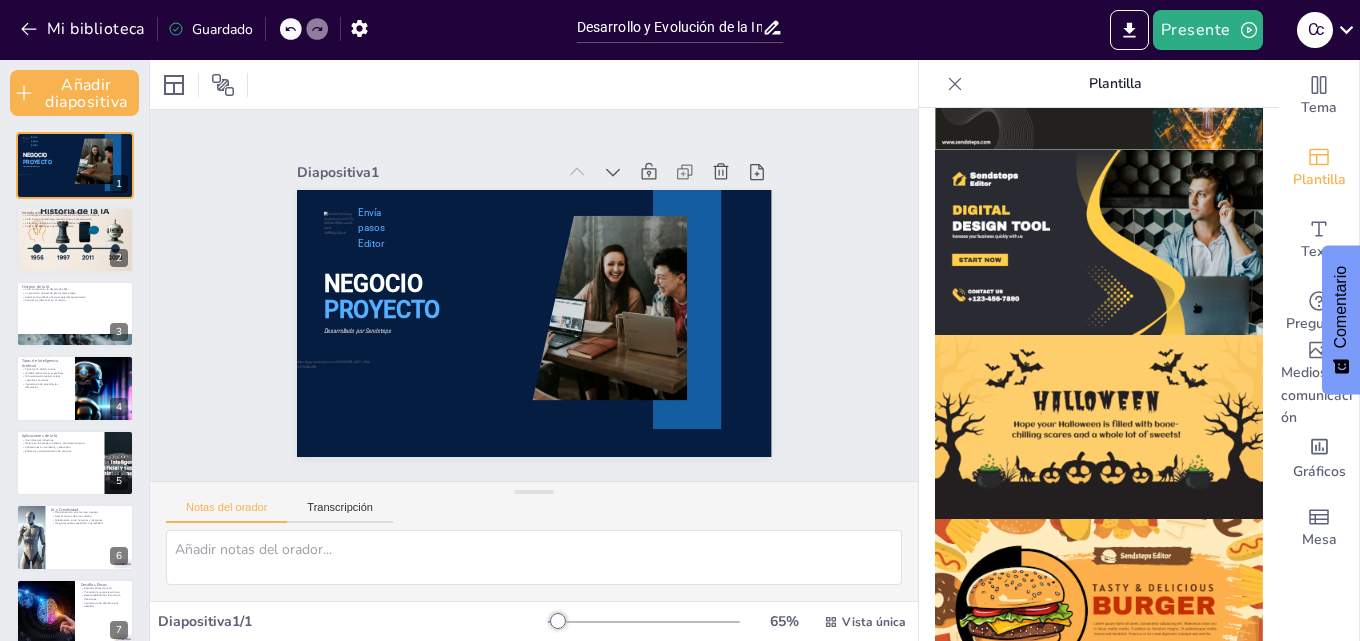 checkbox on "true" 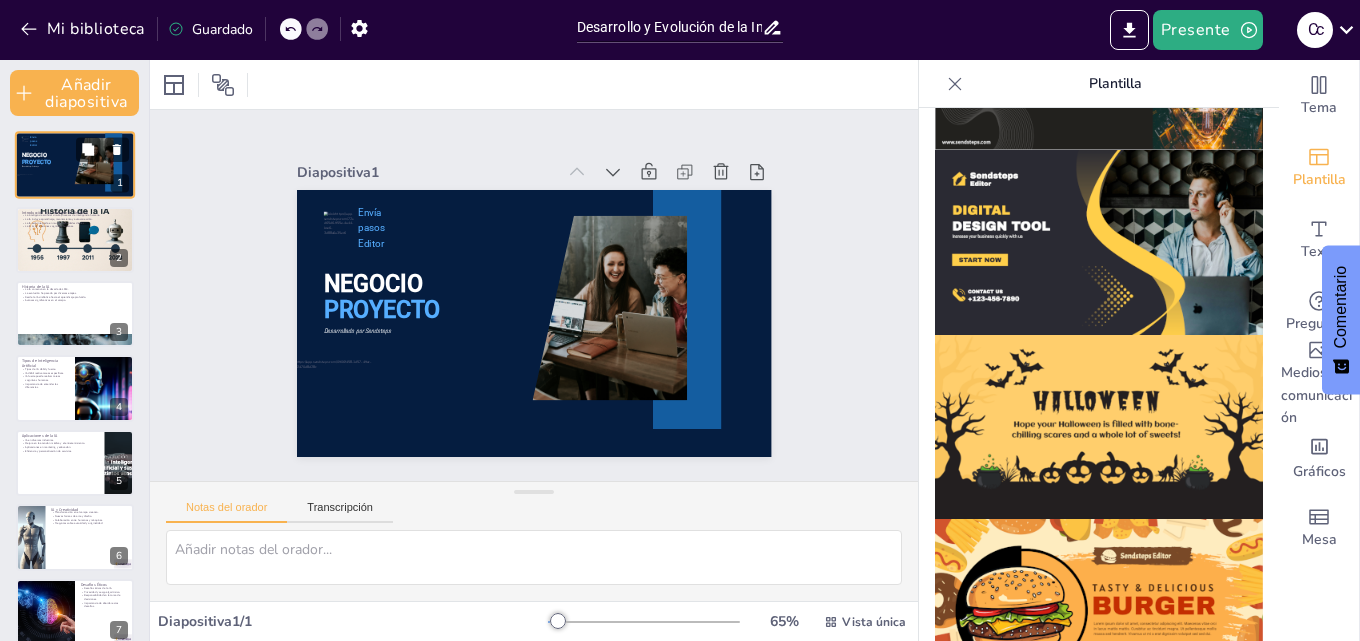 checkbox on "true" 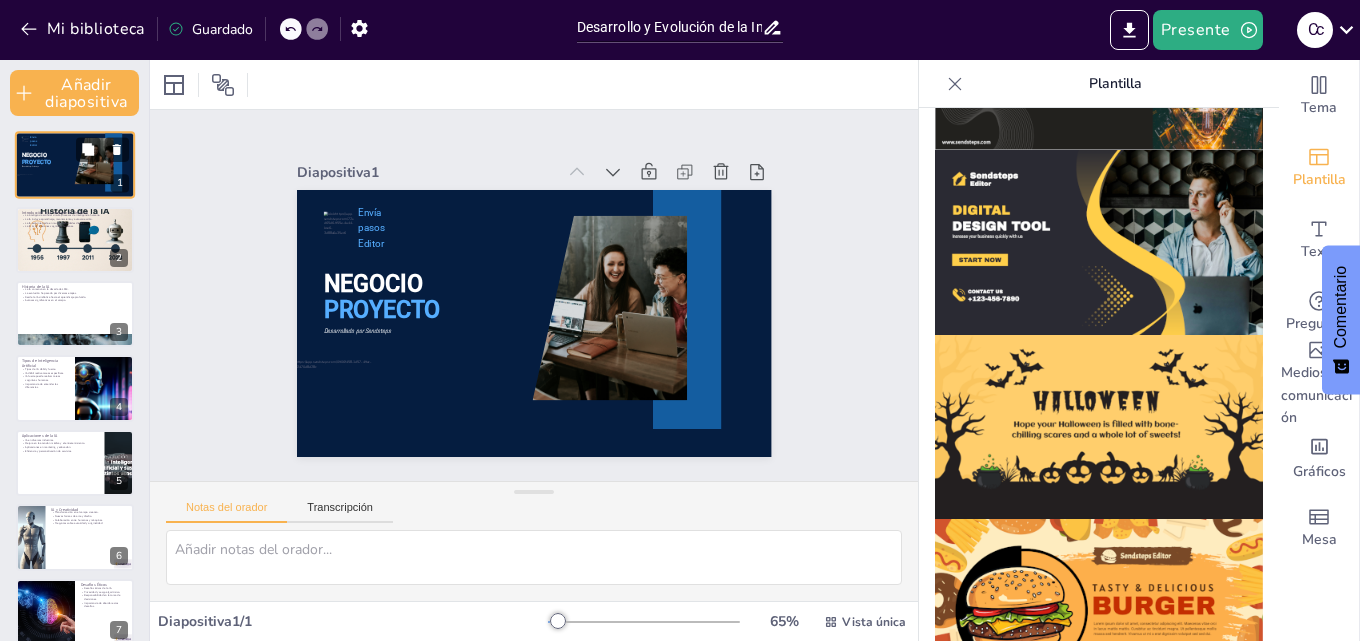 checkbox on "true" 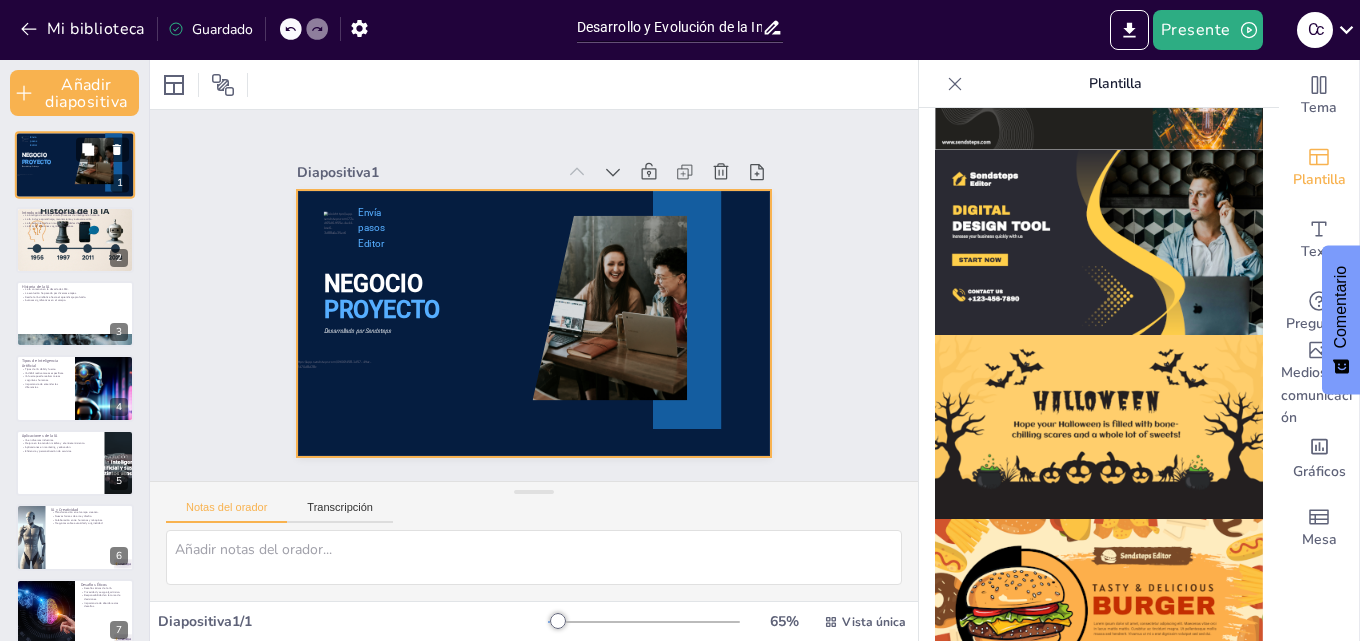 checkbox on "true" 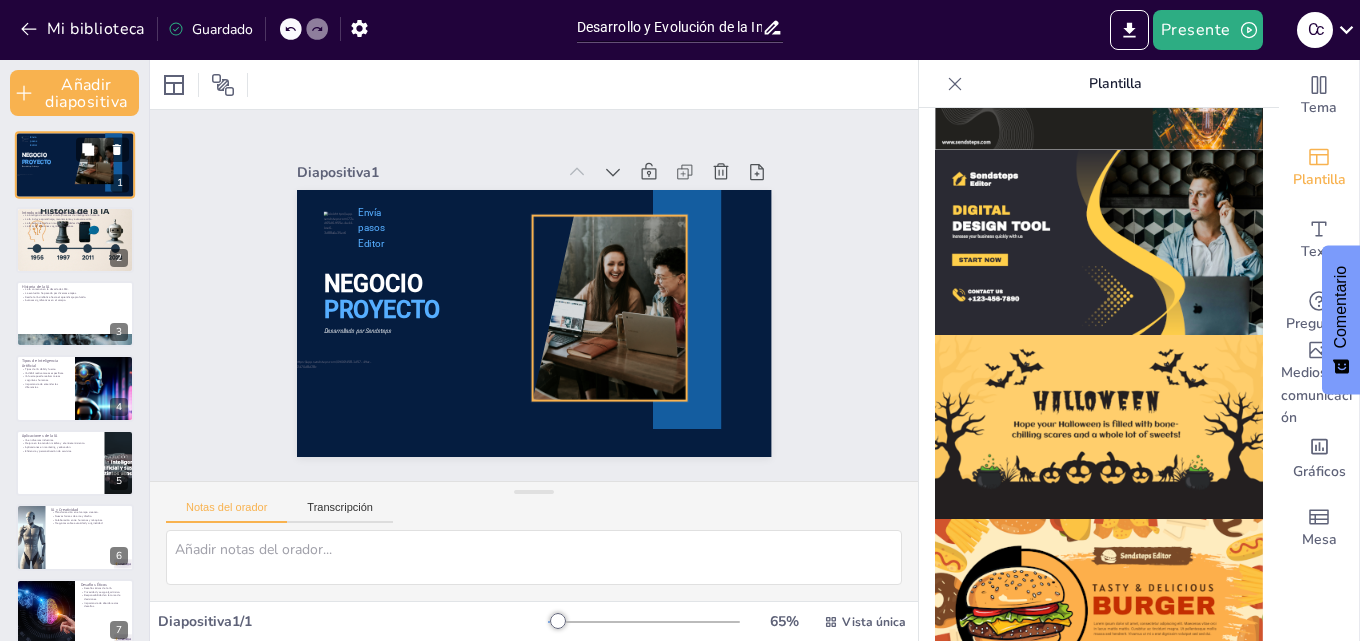 click at bounding box center [94, 161] 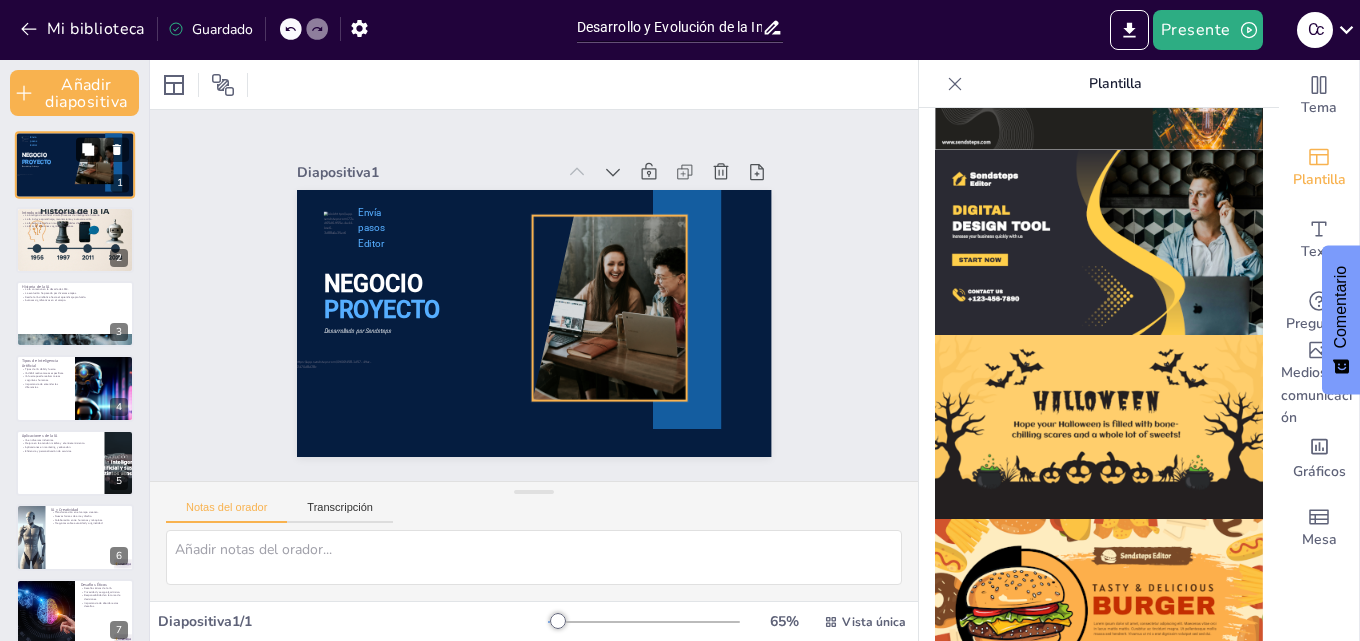 checkbox on "true" 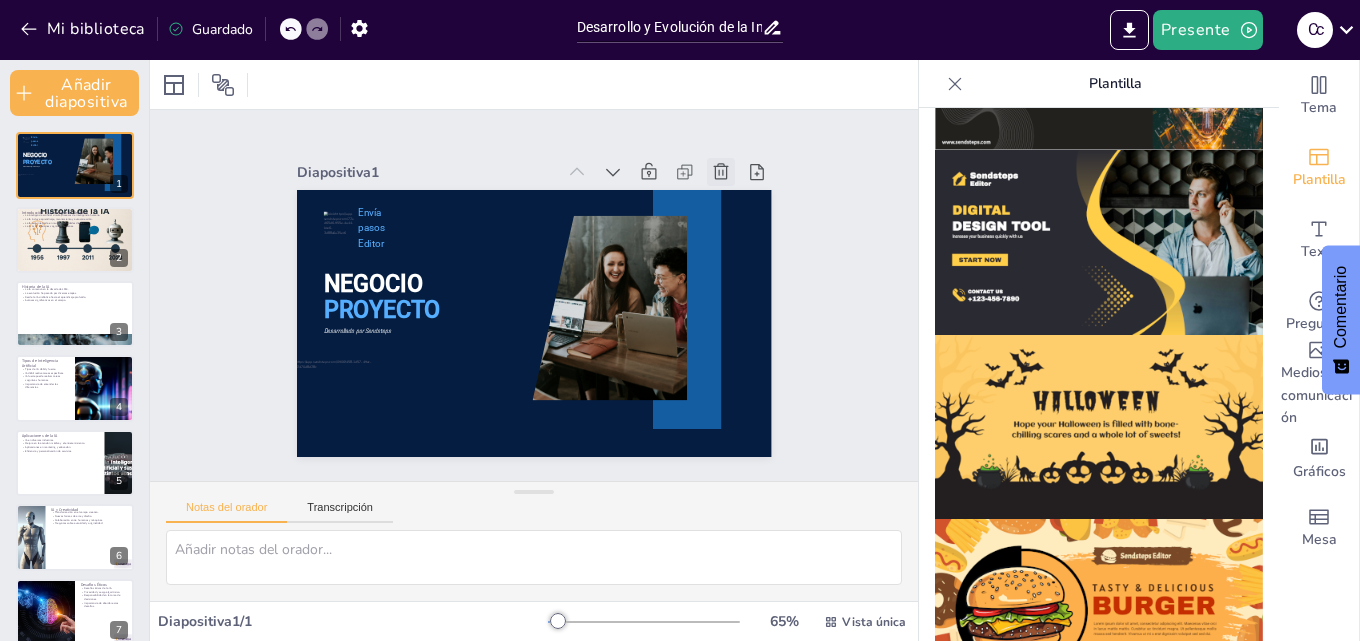 click 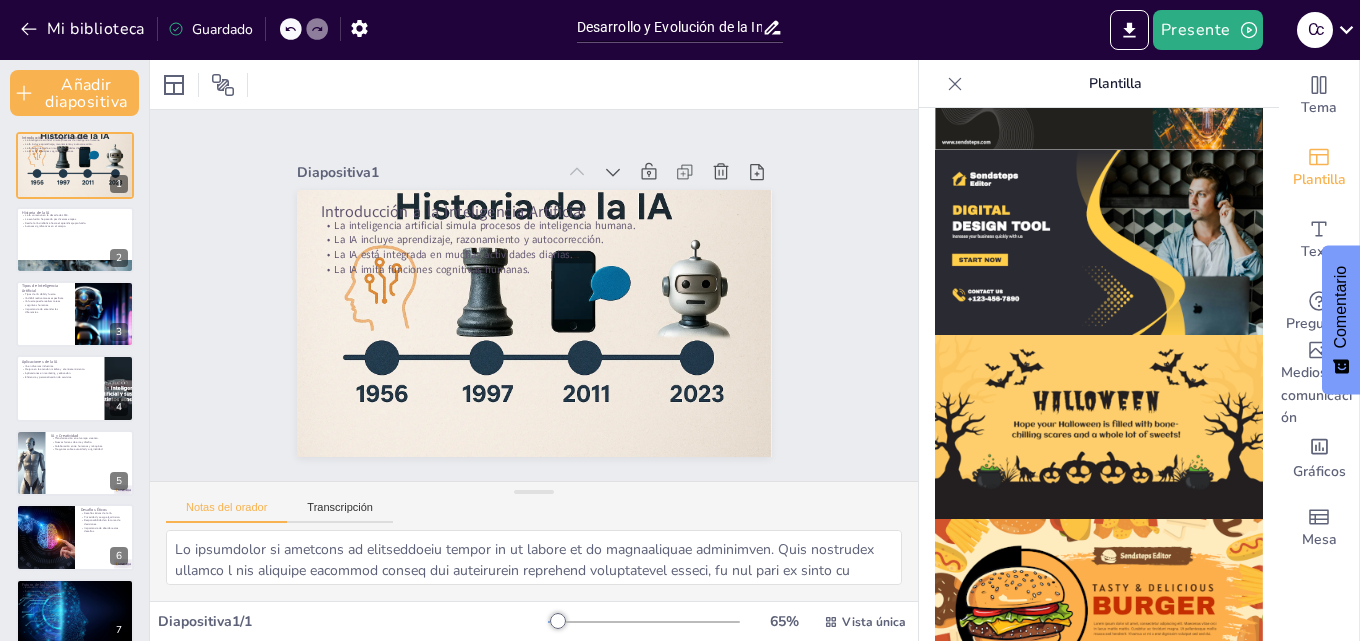 checkbox on "true" 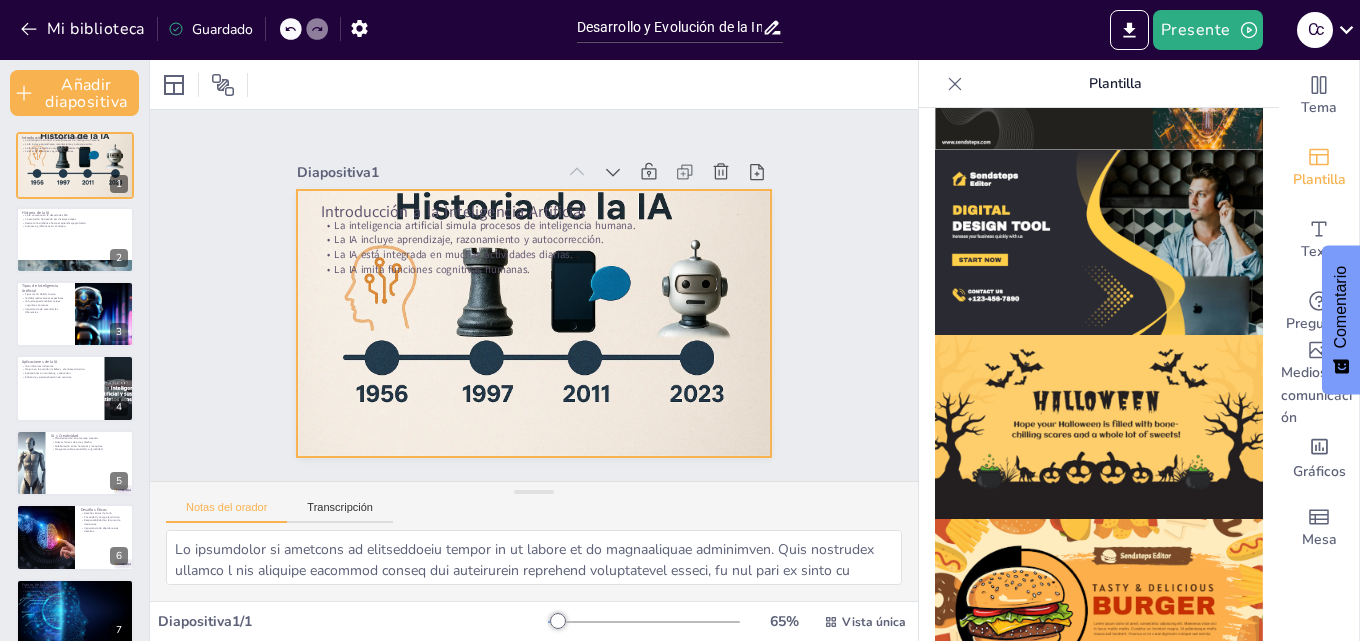 checkbox on "true" 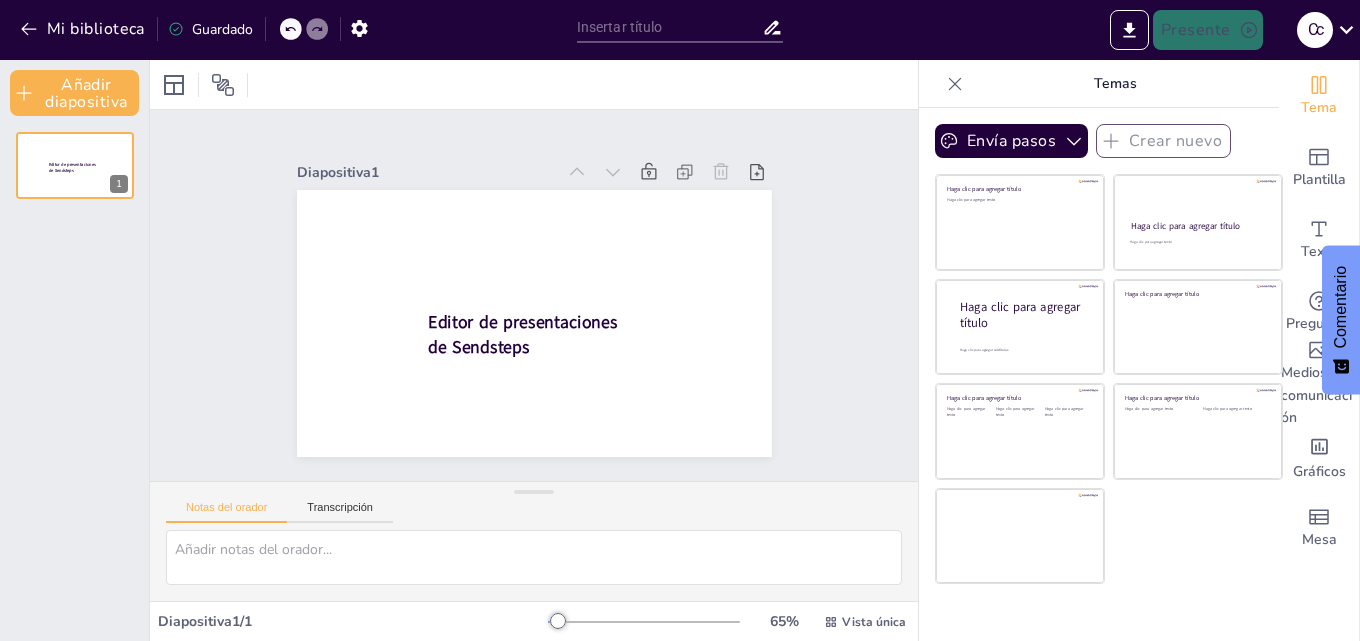 scroll, scrollTop: 0, scrollLeft: 0, axis: both 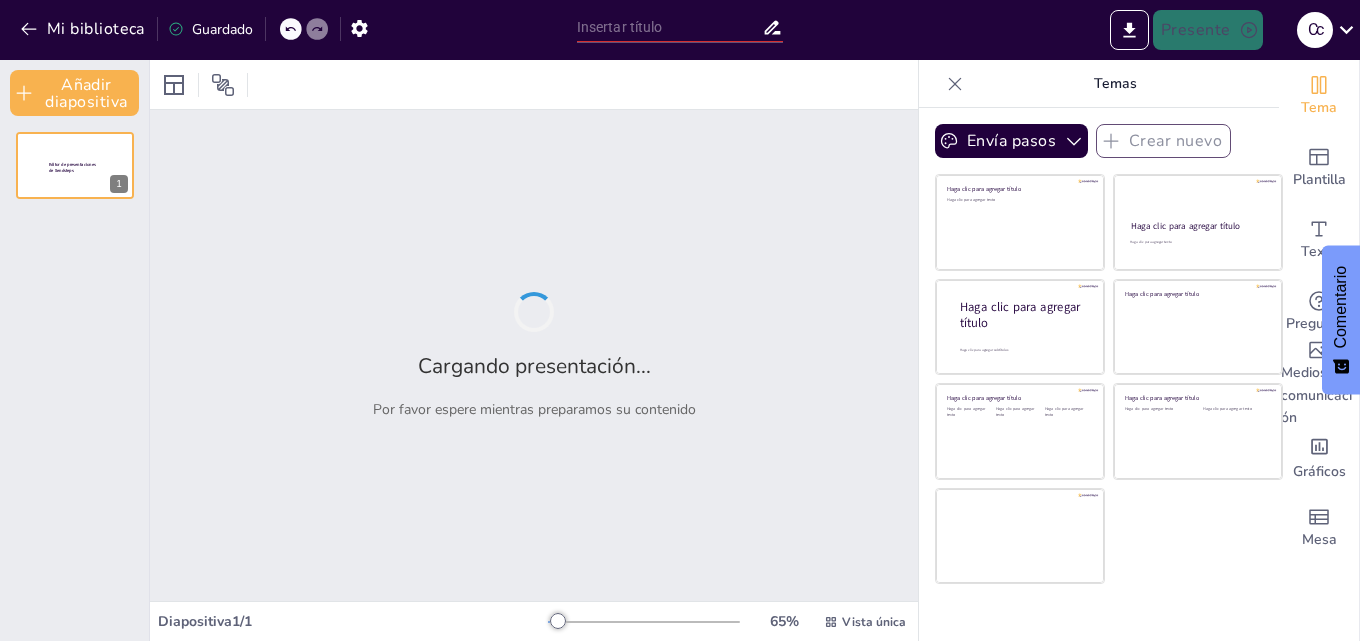 type on "Desarrollo y Evolución de la Inteligencia Artificial" 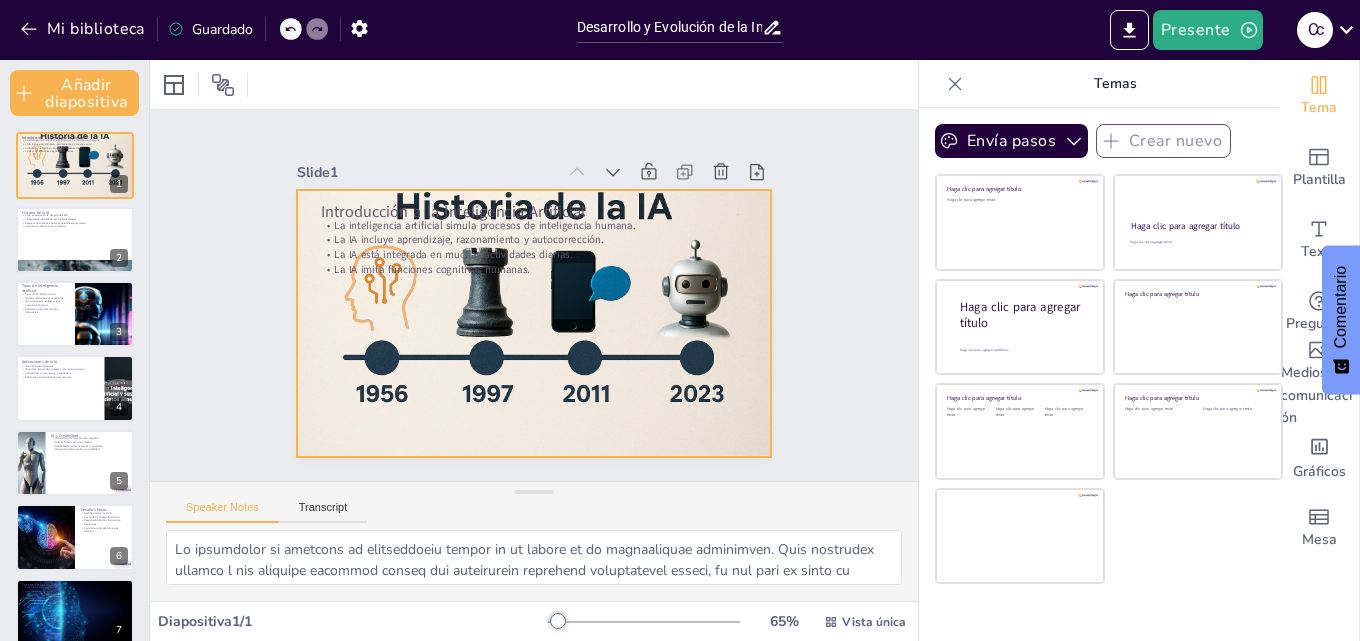 checkbox on "true" 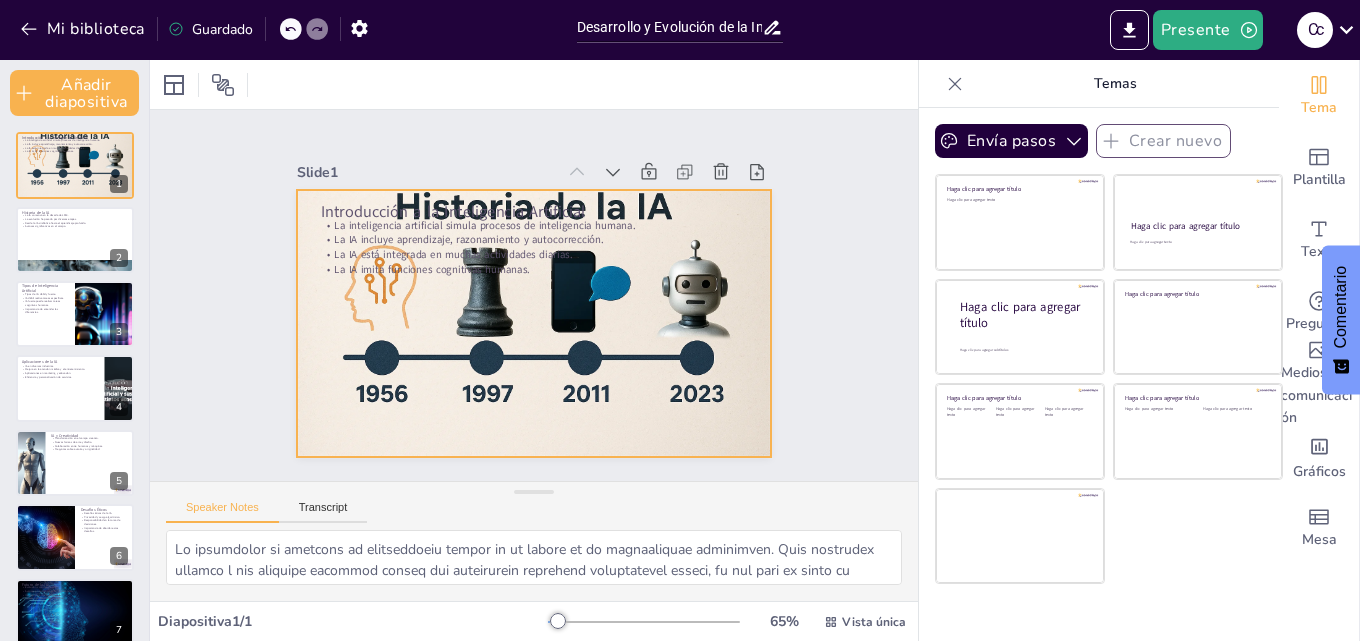 checkbox on "true" 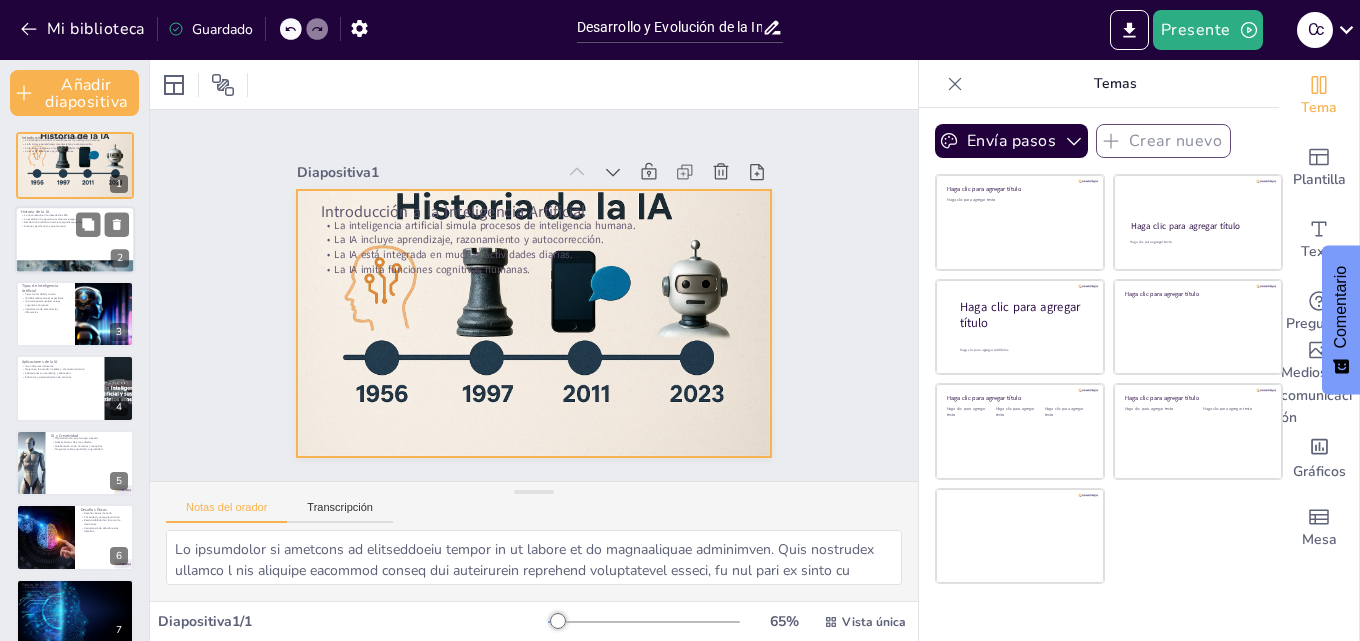 checkbox on "true" 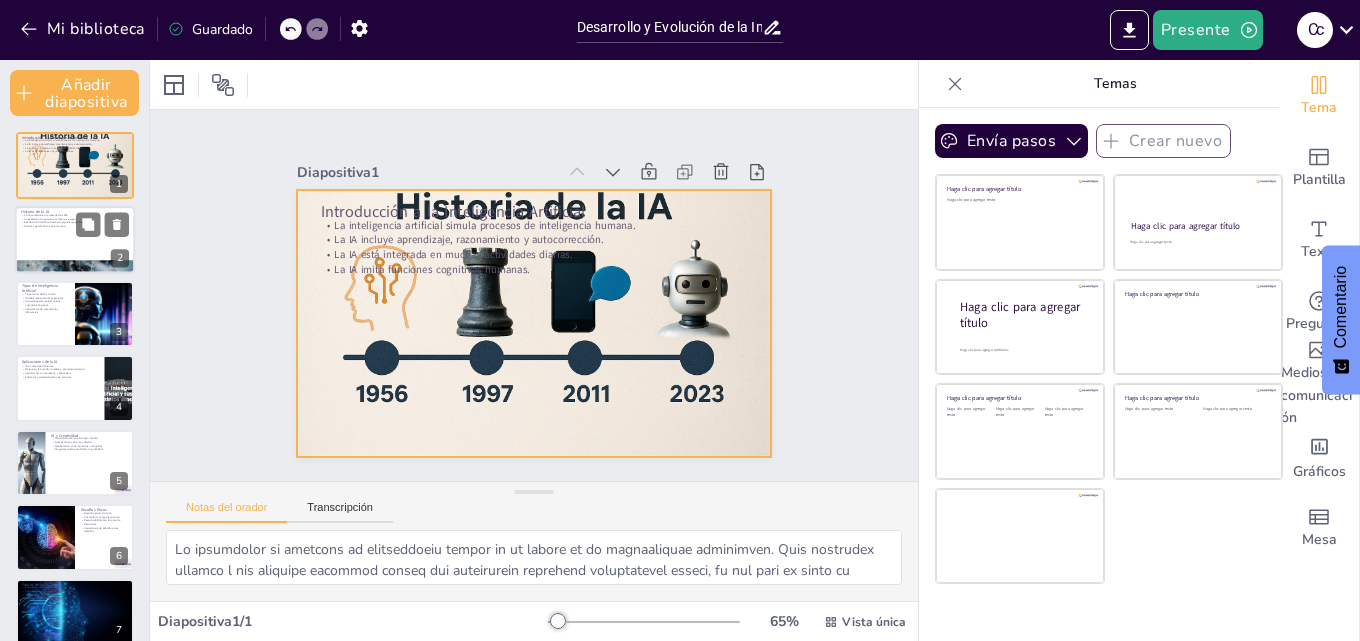 checkbox on "true" 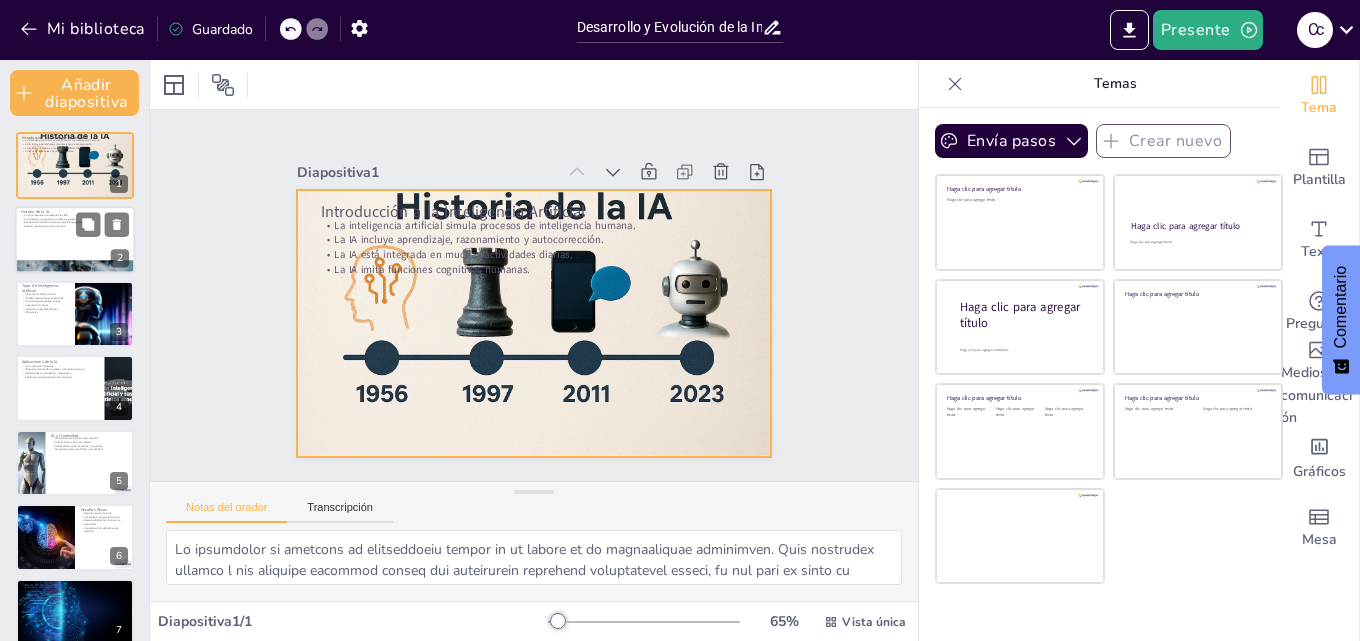checkbox on "true" 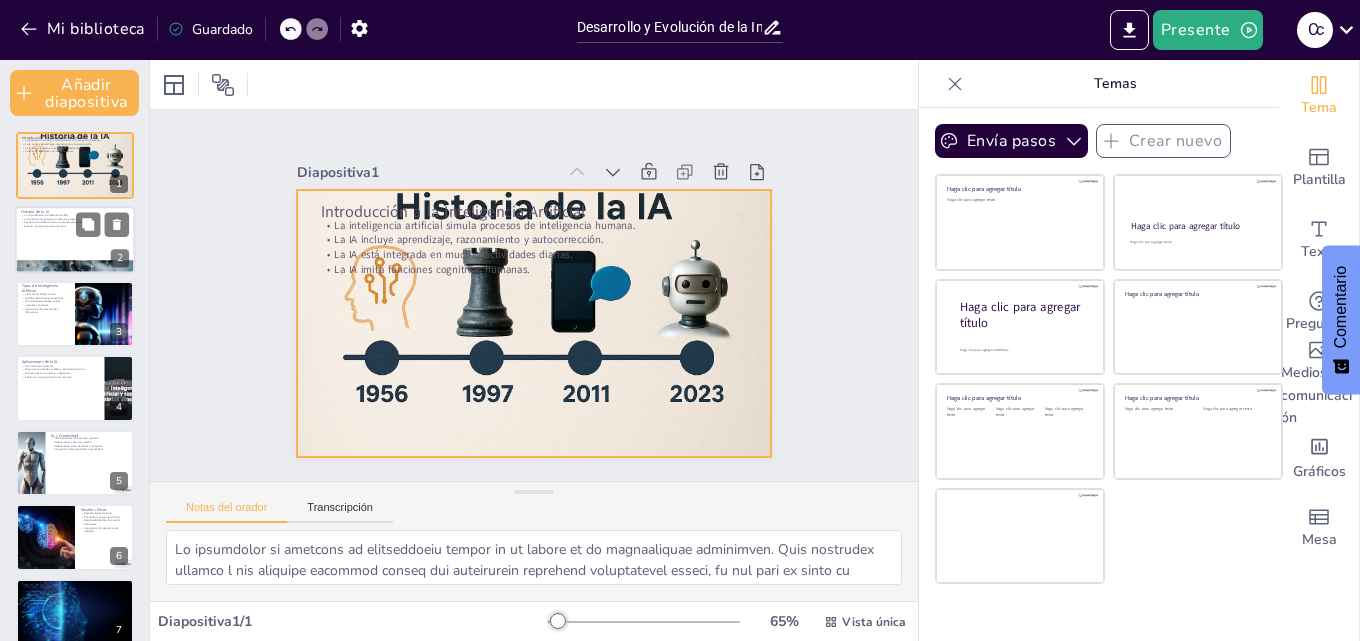 checkbox on "true" 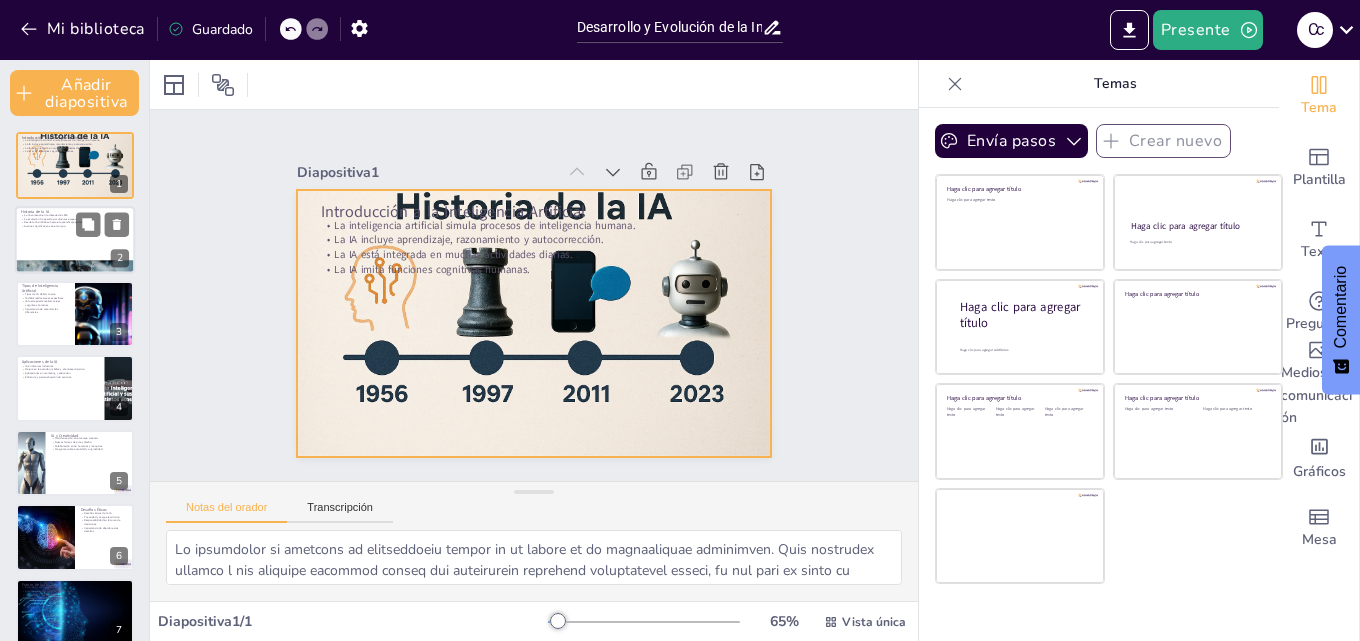 checkbox on "true" 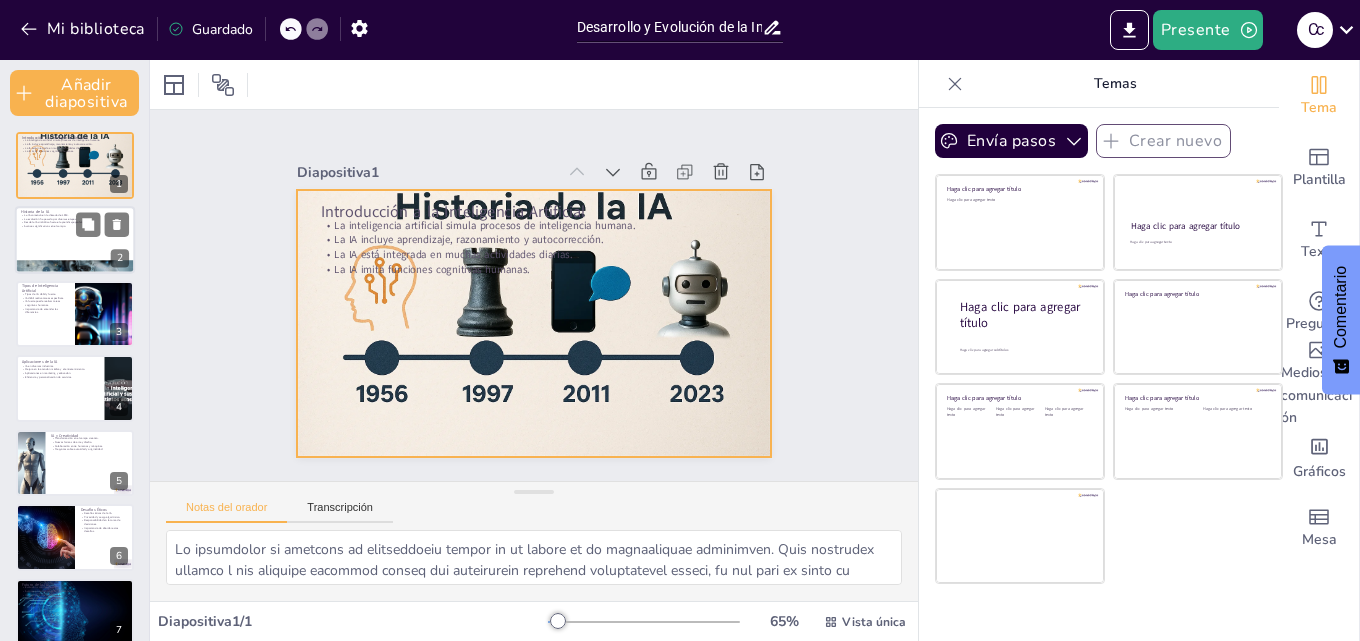 checkbox on "true" 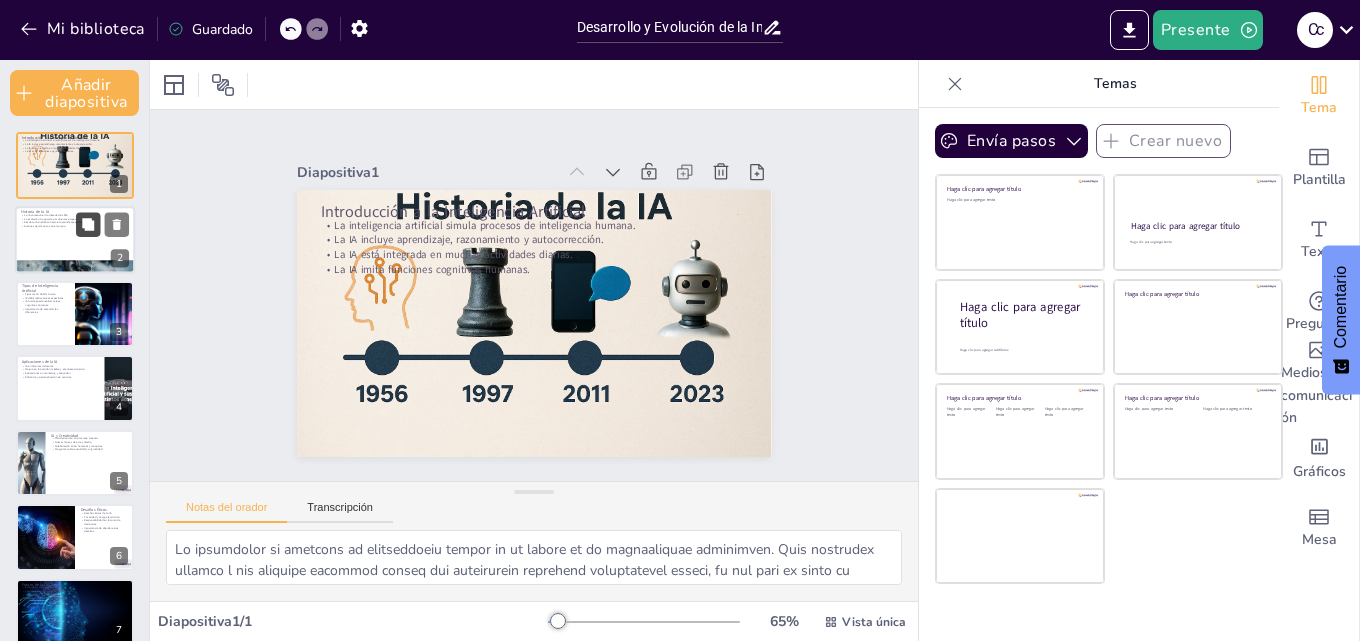 checkbox on "true" 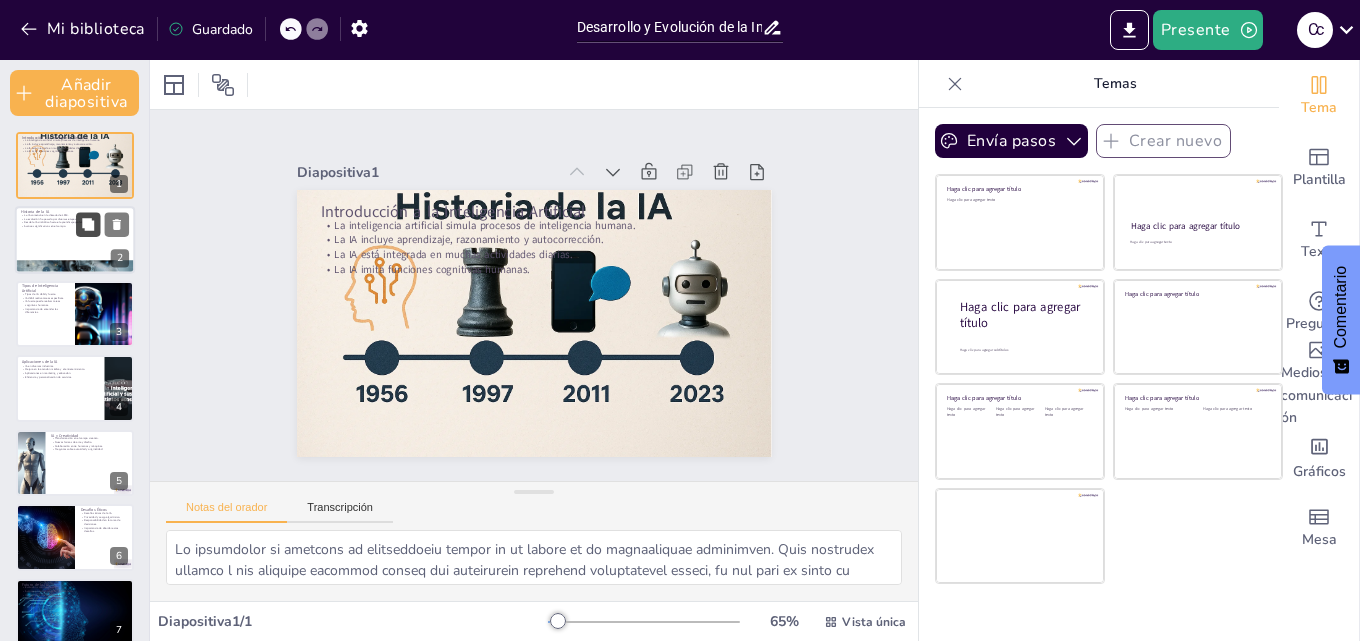 checkbox on "true" 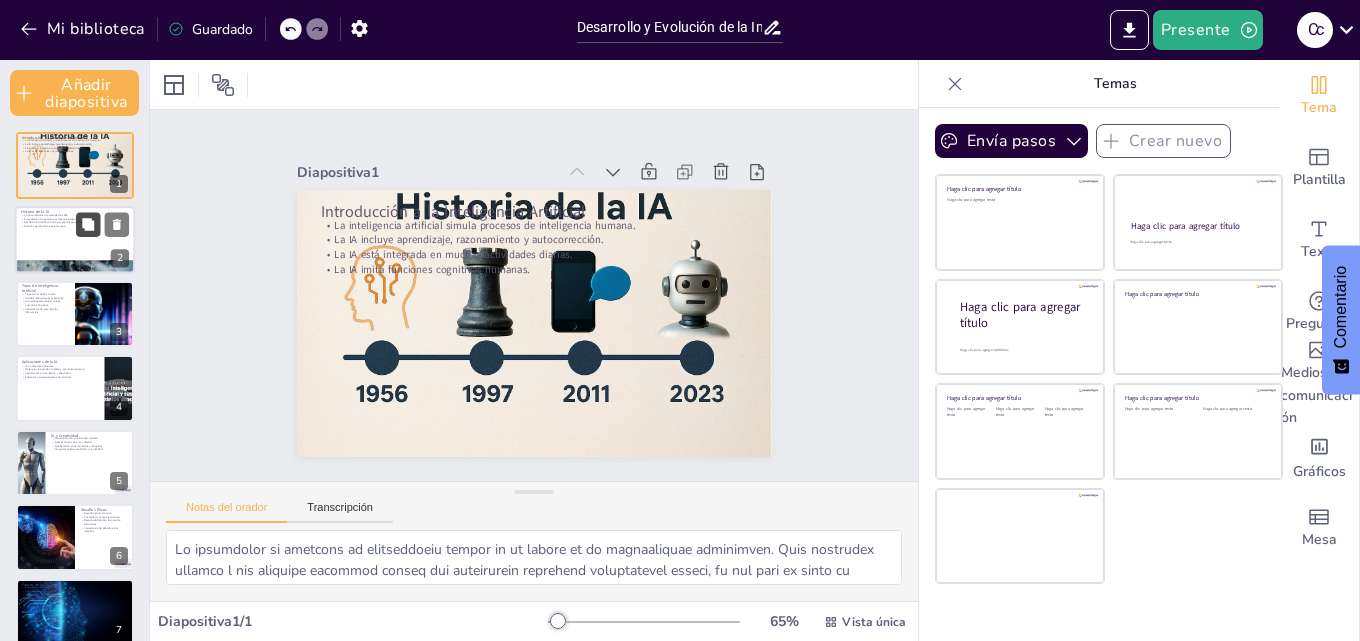 checkbox on "true" 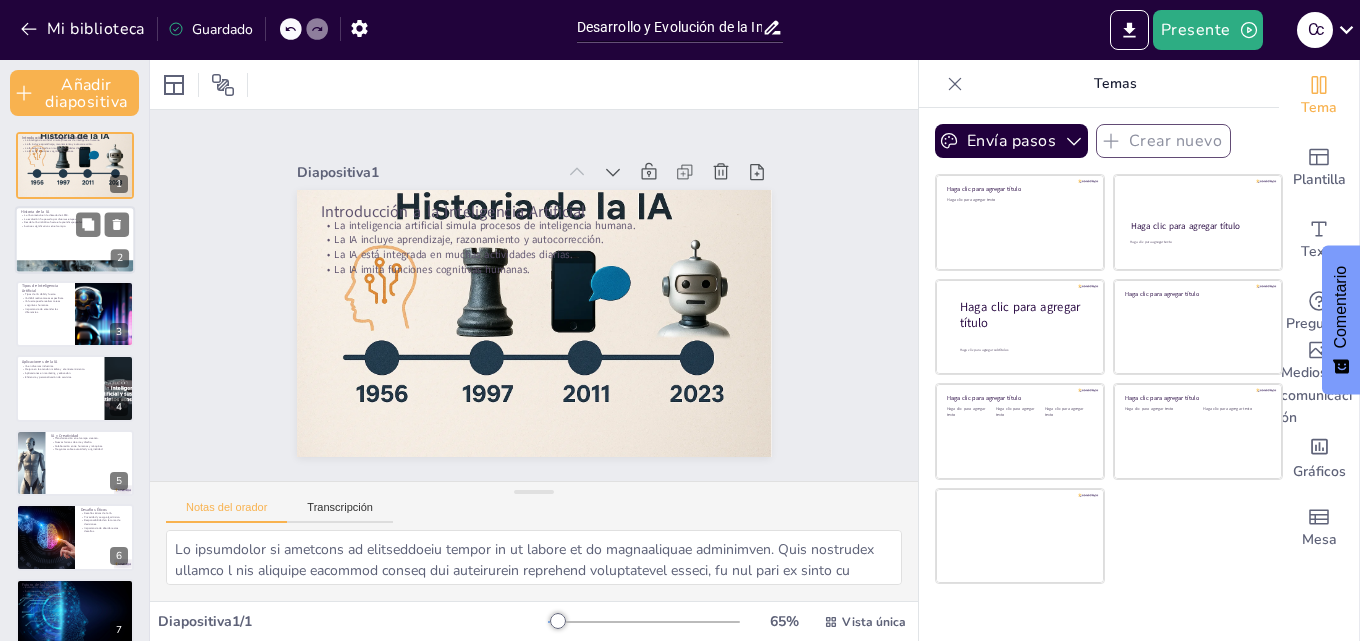 checkbox on "true" 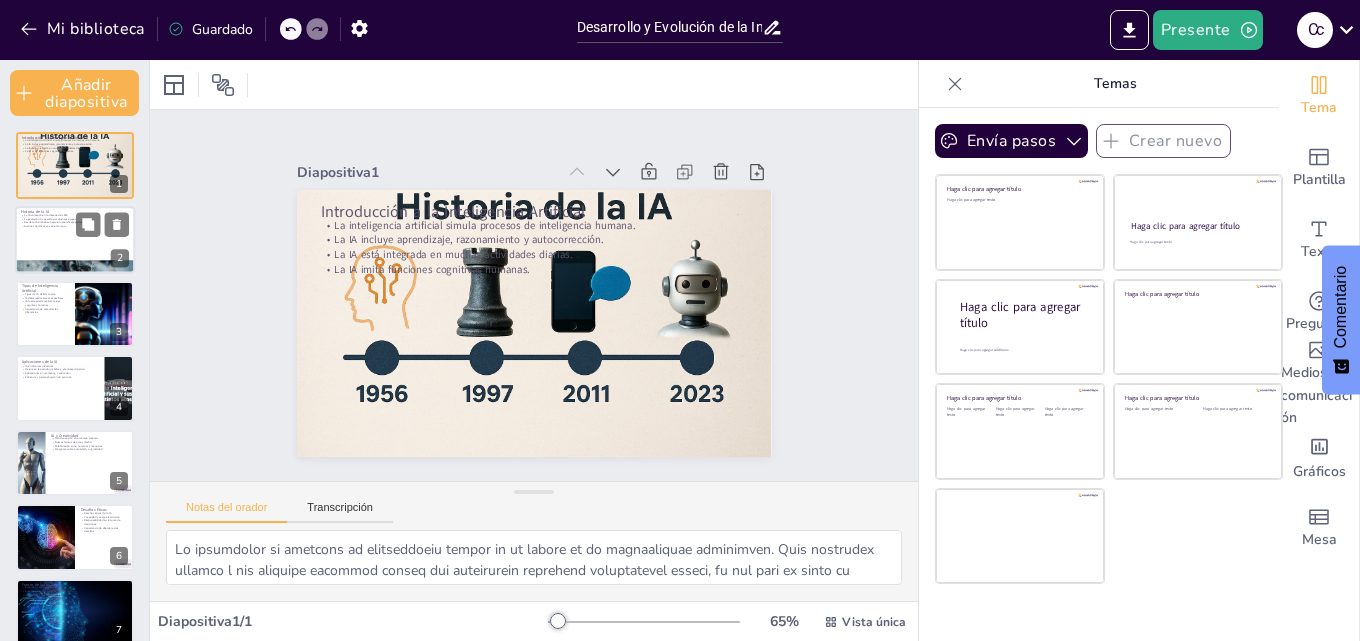 checkbox on "true" 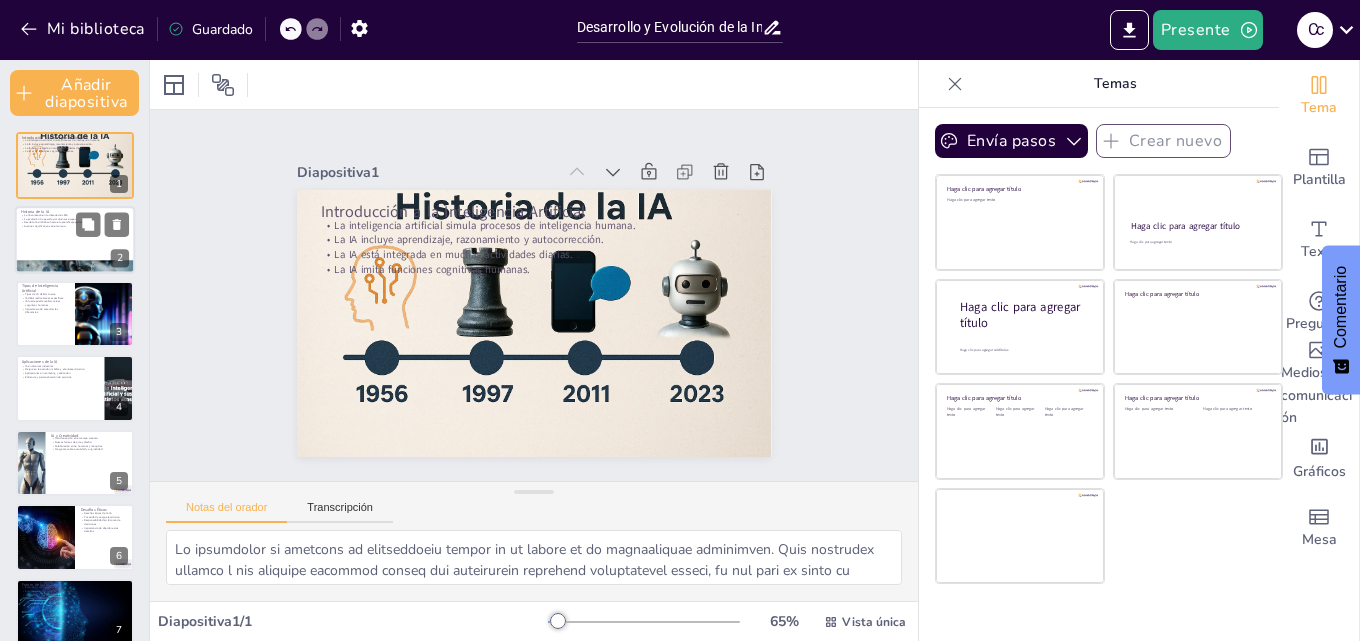 checkbox on "true" 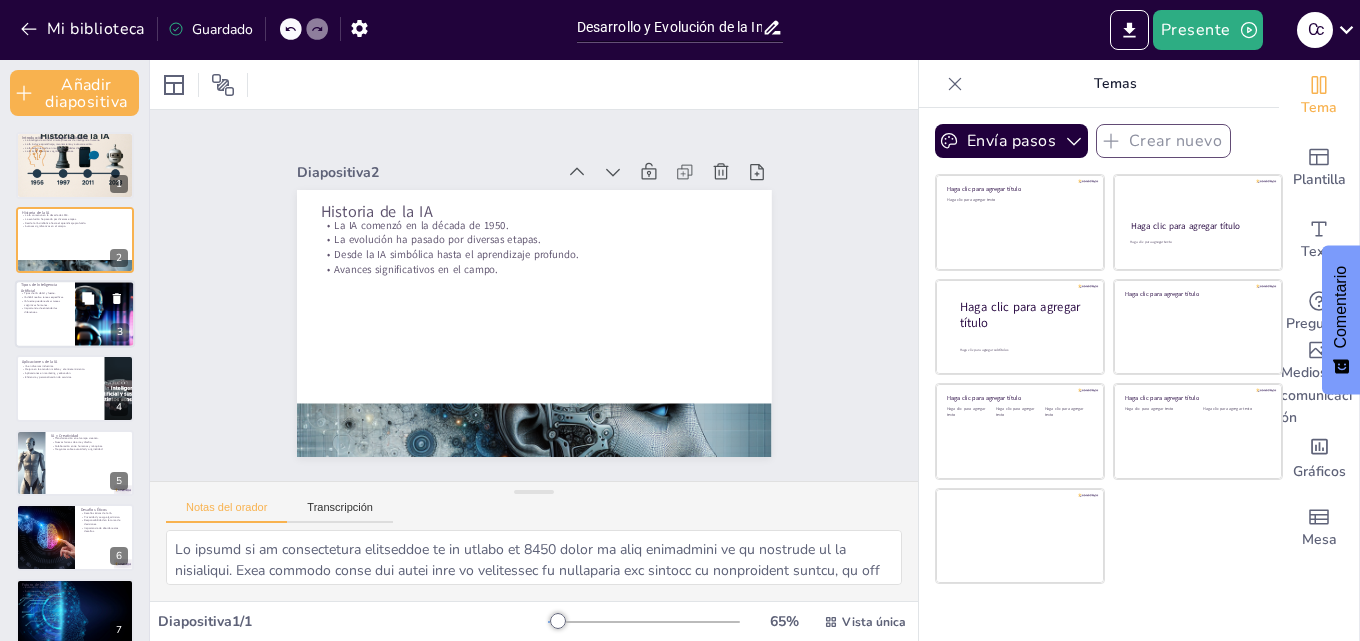 checkbox on "true" 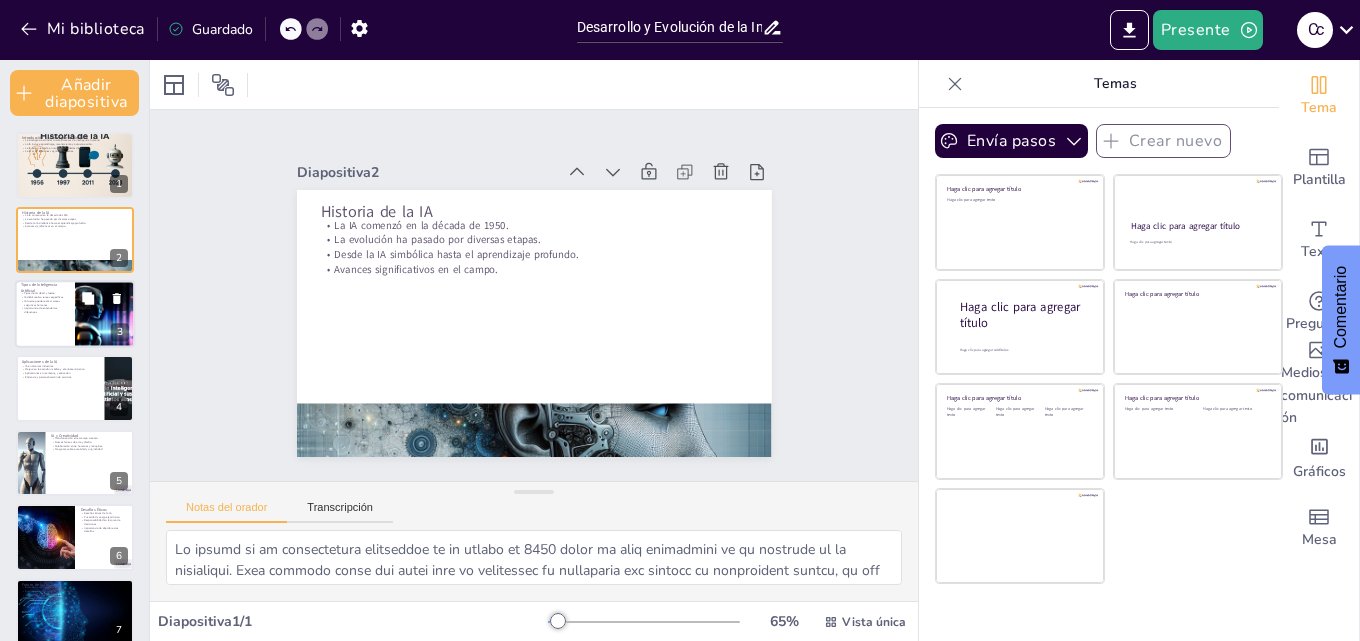 checkbox on "true" 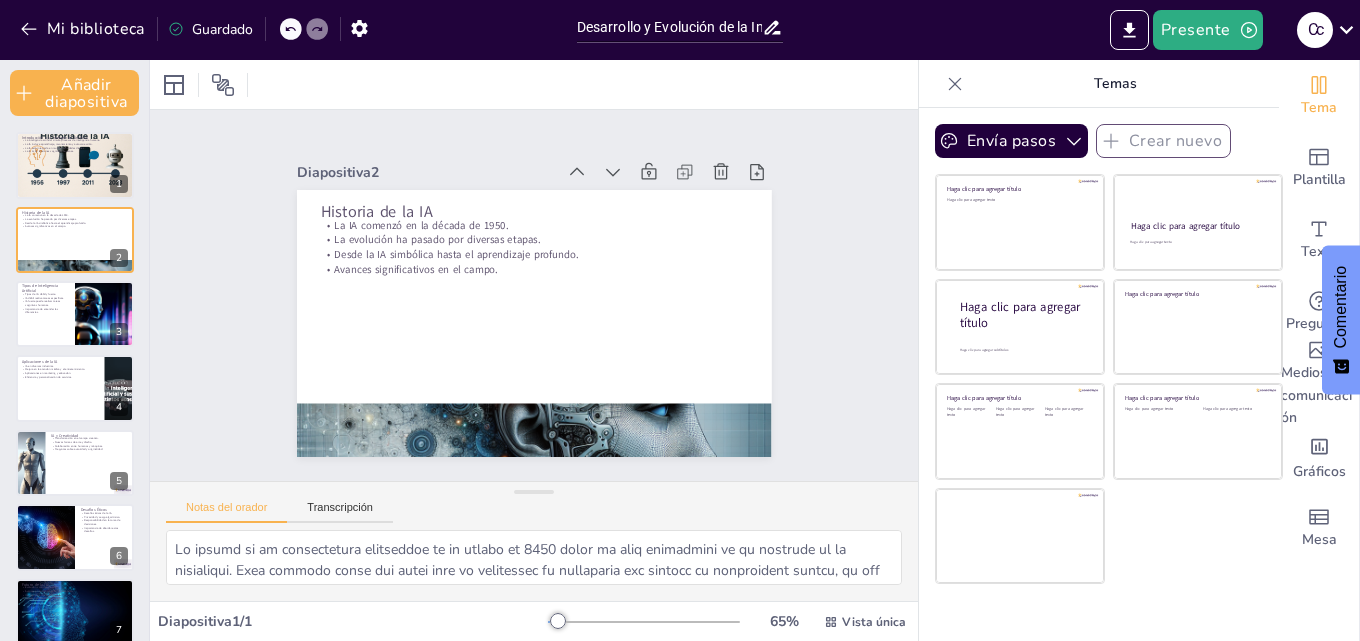 checkbox on "true" 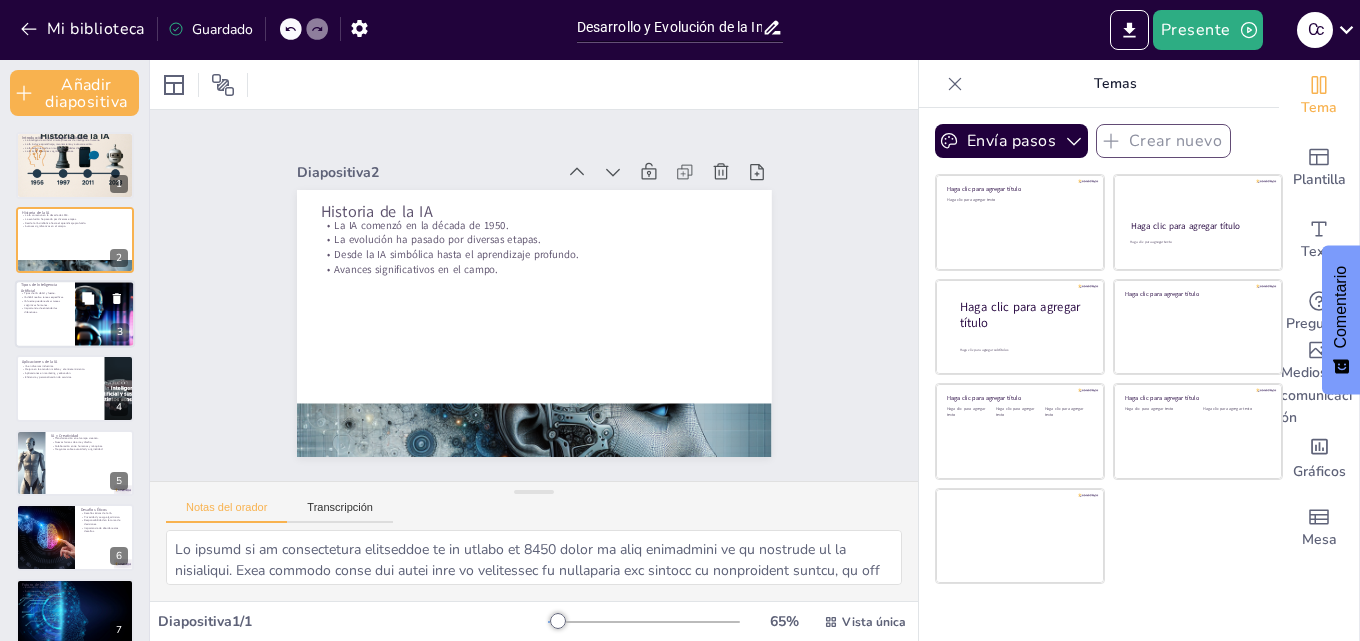 checkbox on "true" 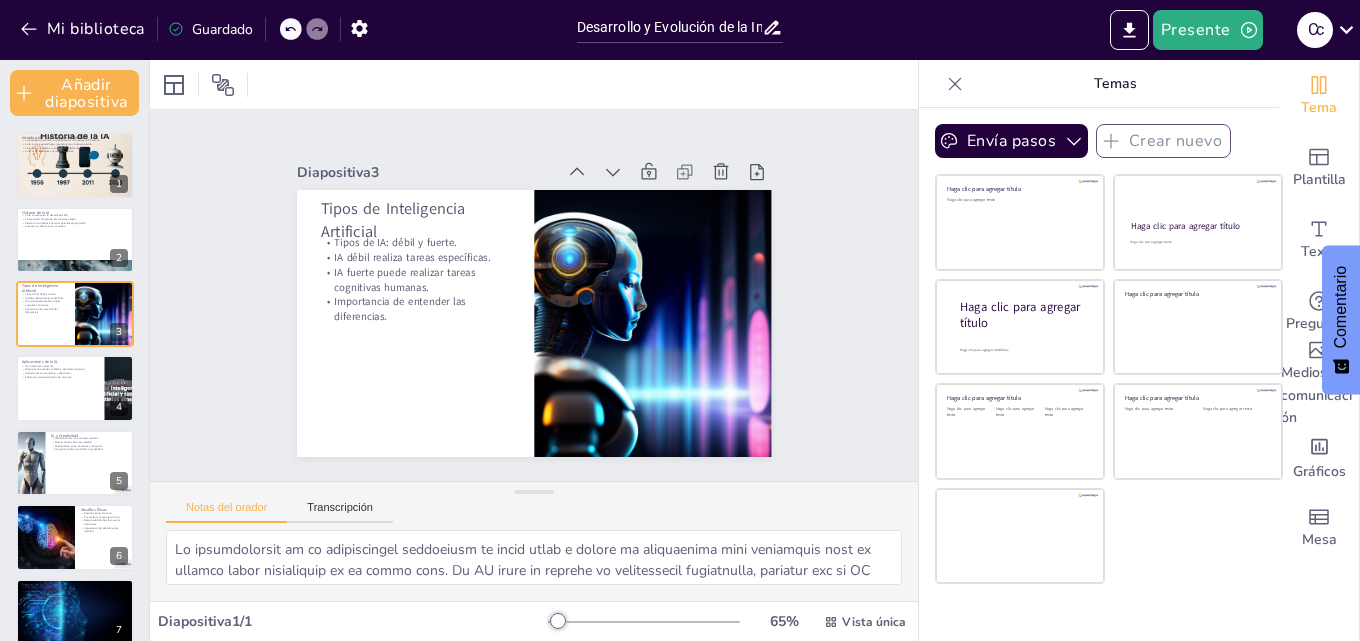 checkbox on "true" 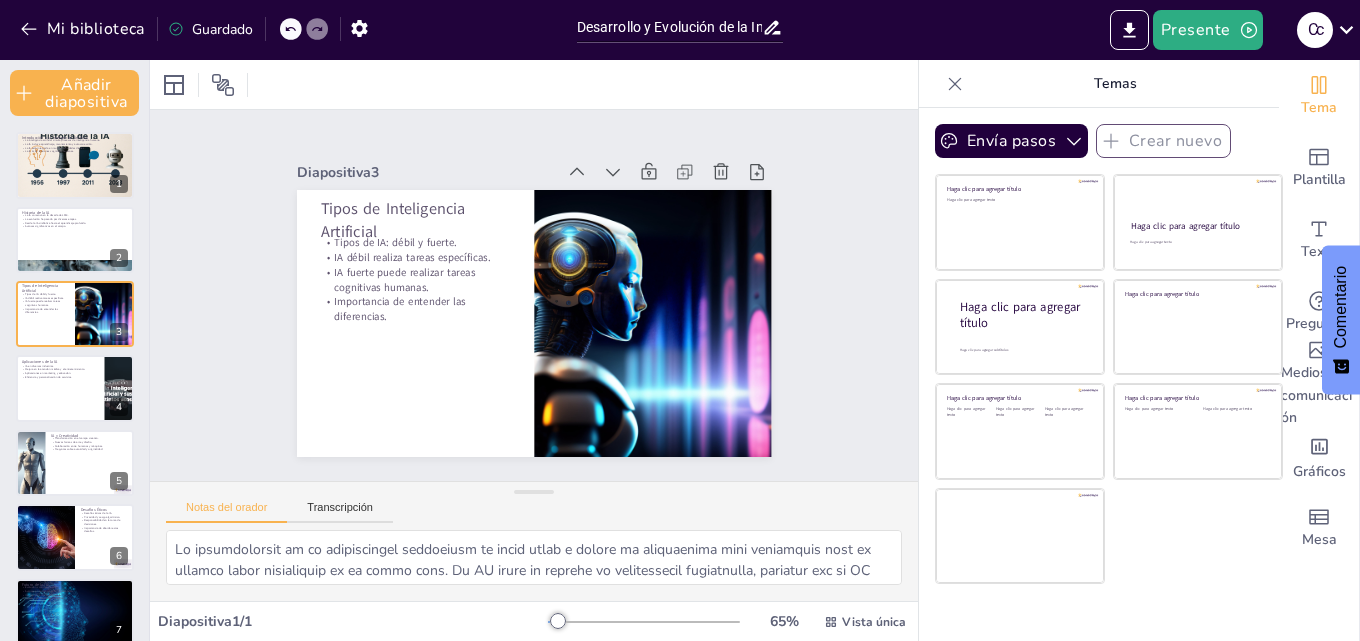 checkbox on "true" 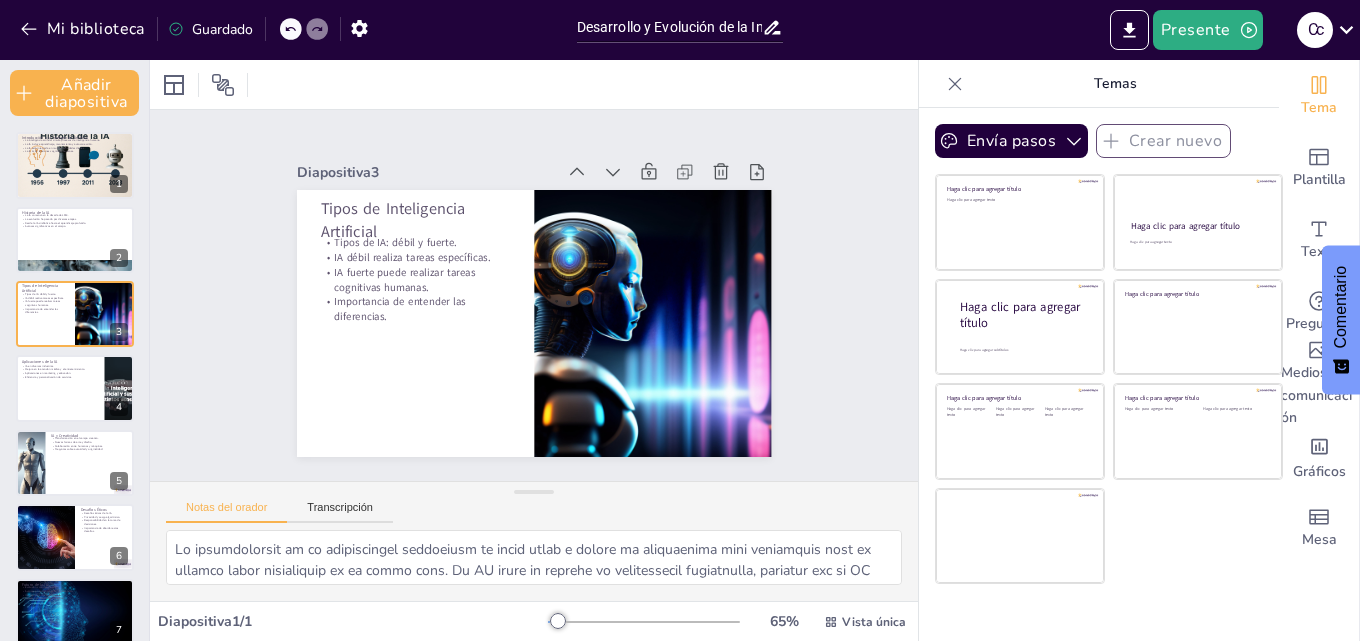 checkbox on "true" 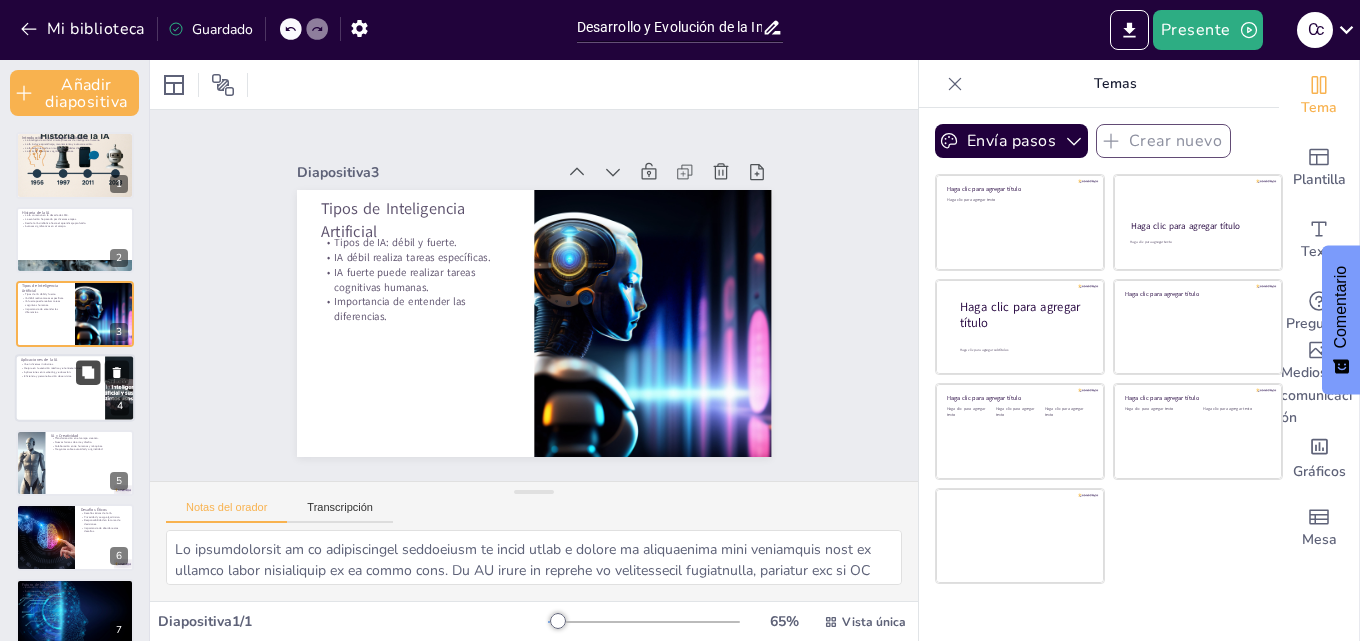 checkbox on "true" 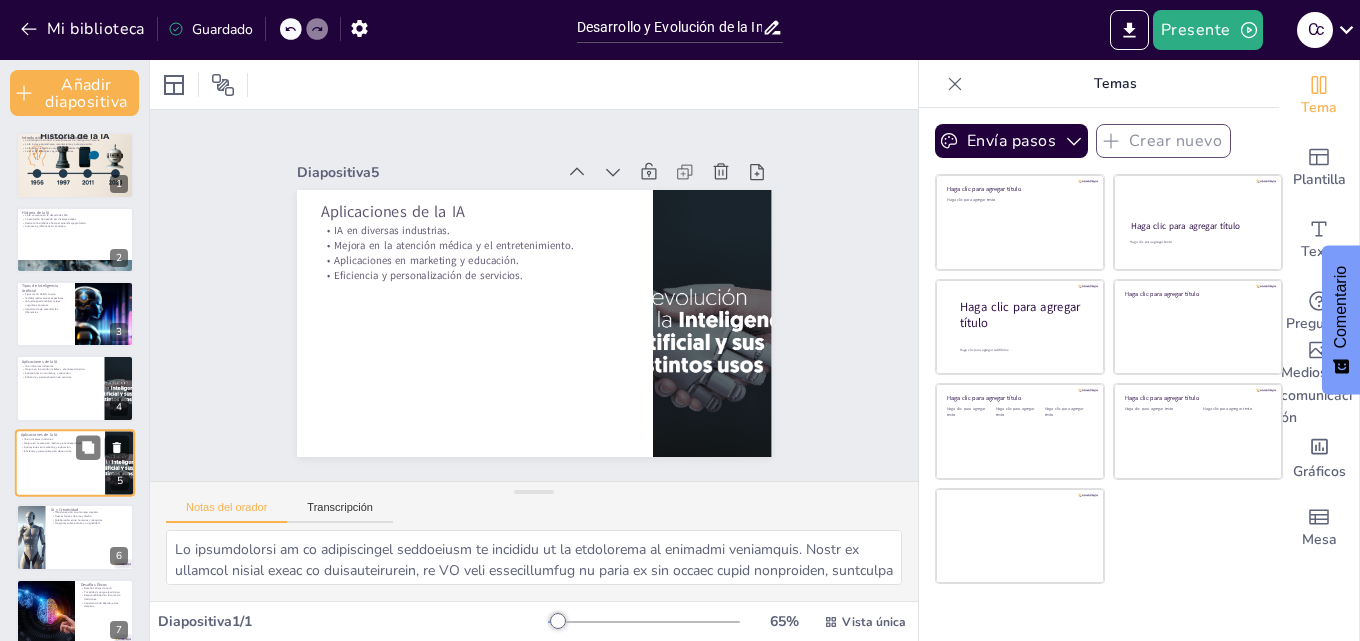 checkbox on "true" 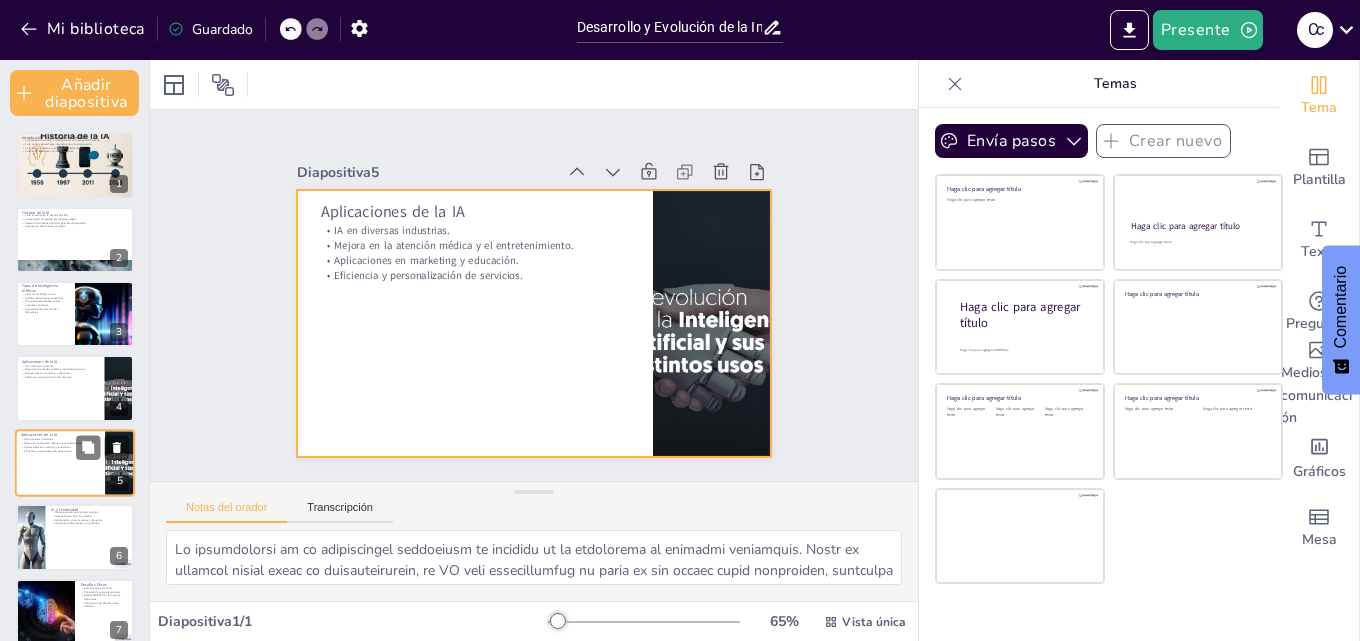 checkbox on "true" 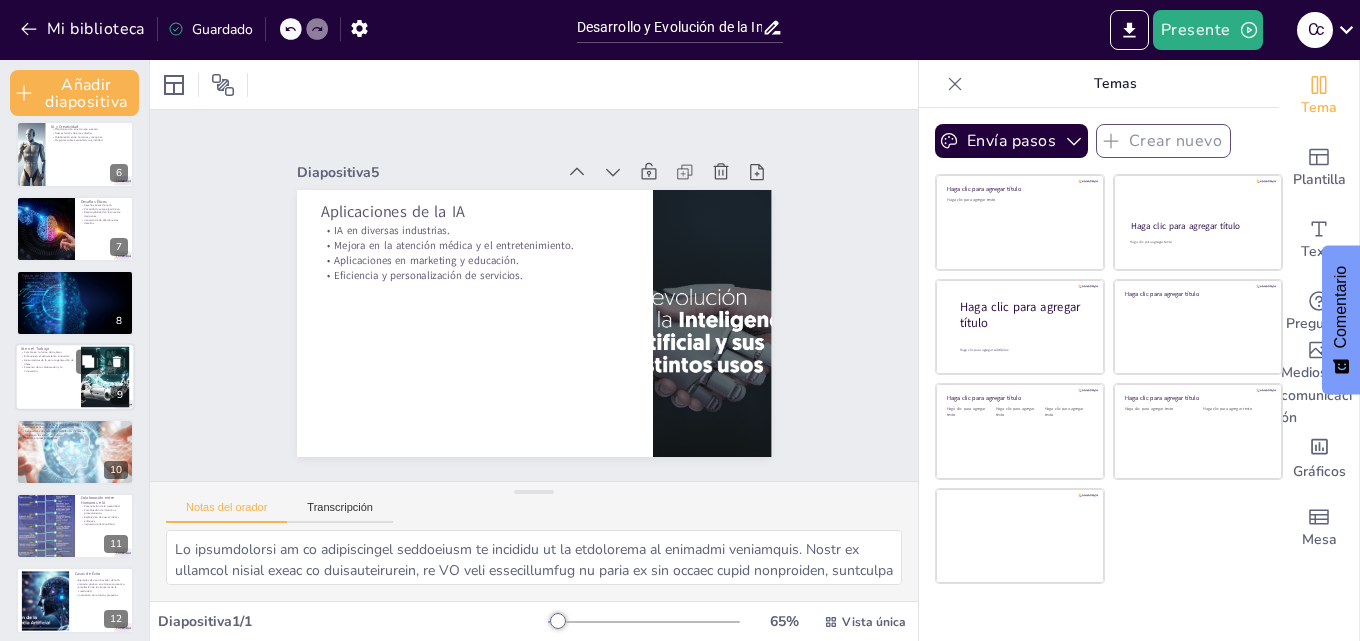 scroll, scrollTop: 384, scrollLeft: 0, axis: vertical 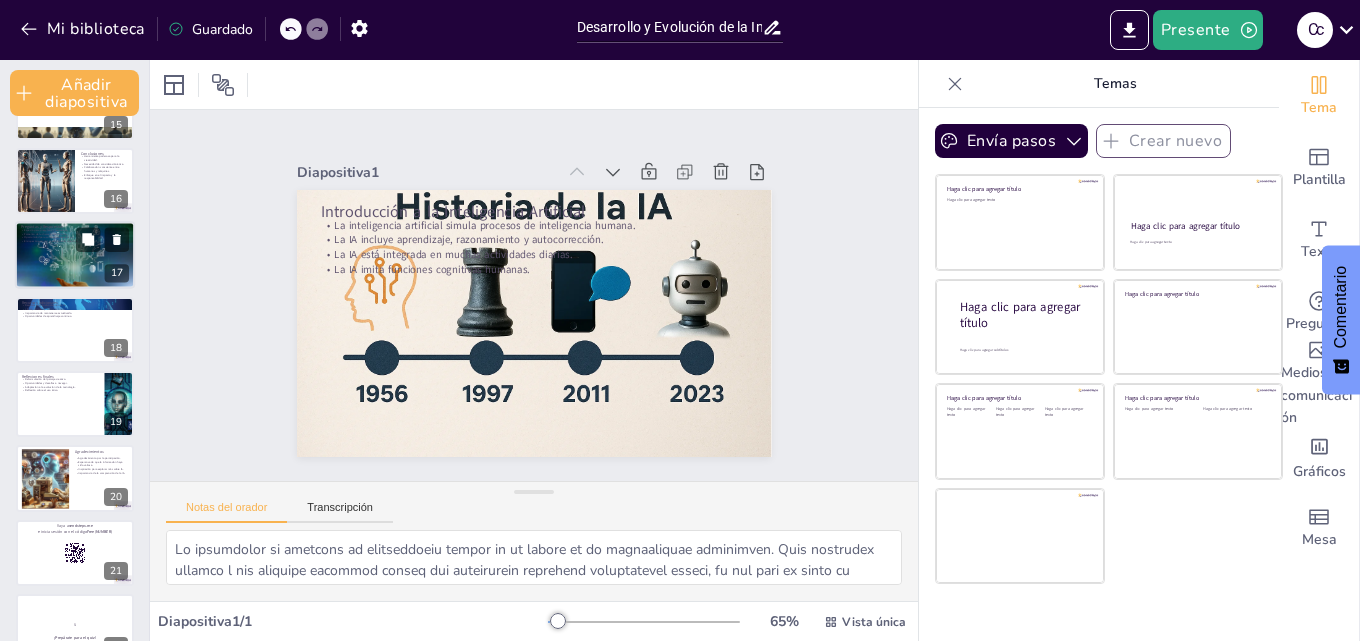 click at bounding box center [75, 255] 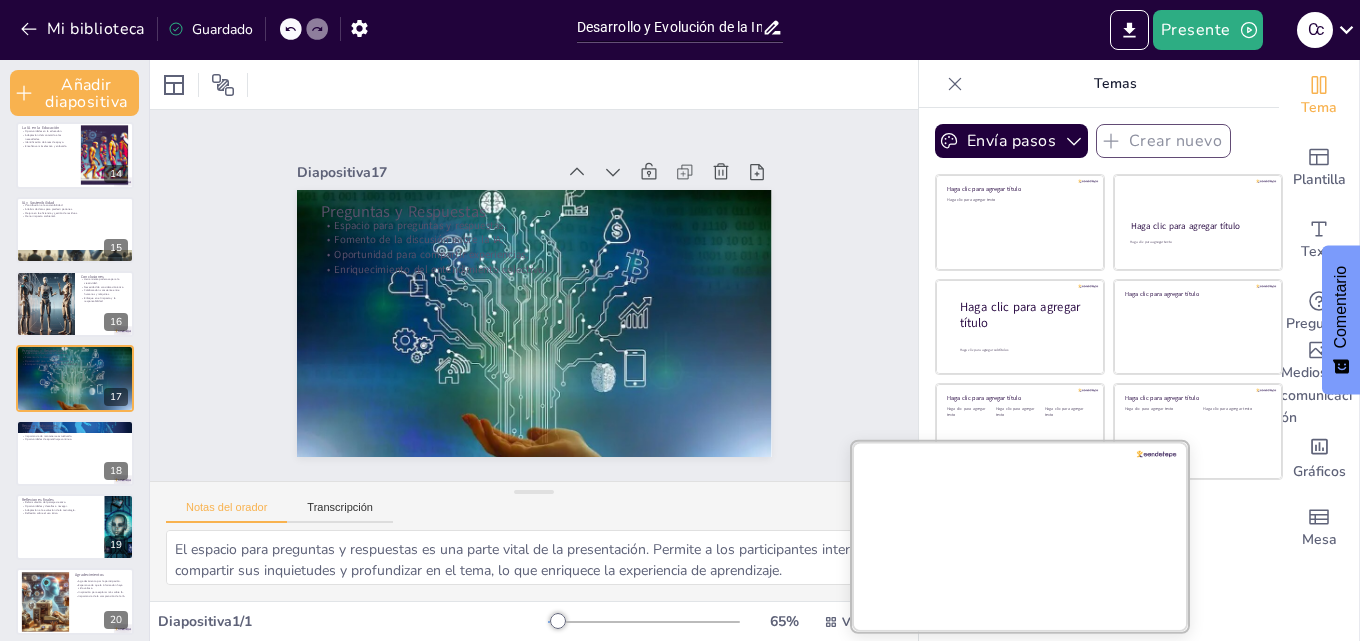 scroll, scrollTop: 1077, scrollLeft: 0, axis: vertical 